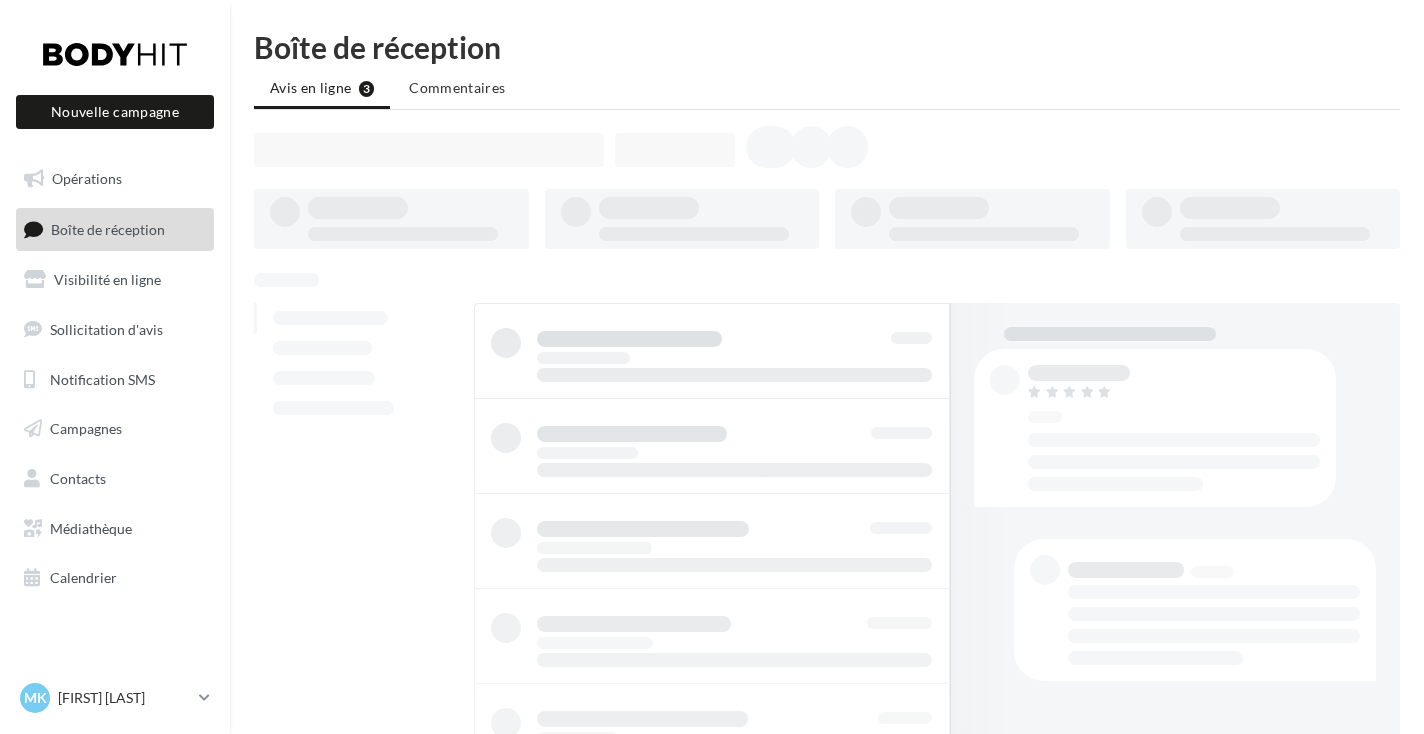 scroll, scrollTop: 0, scrollLeft: 0, axis: both 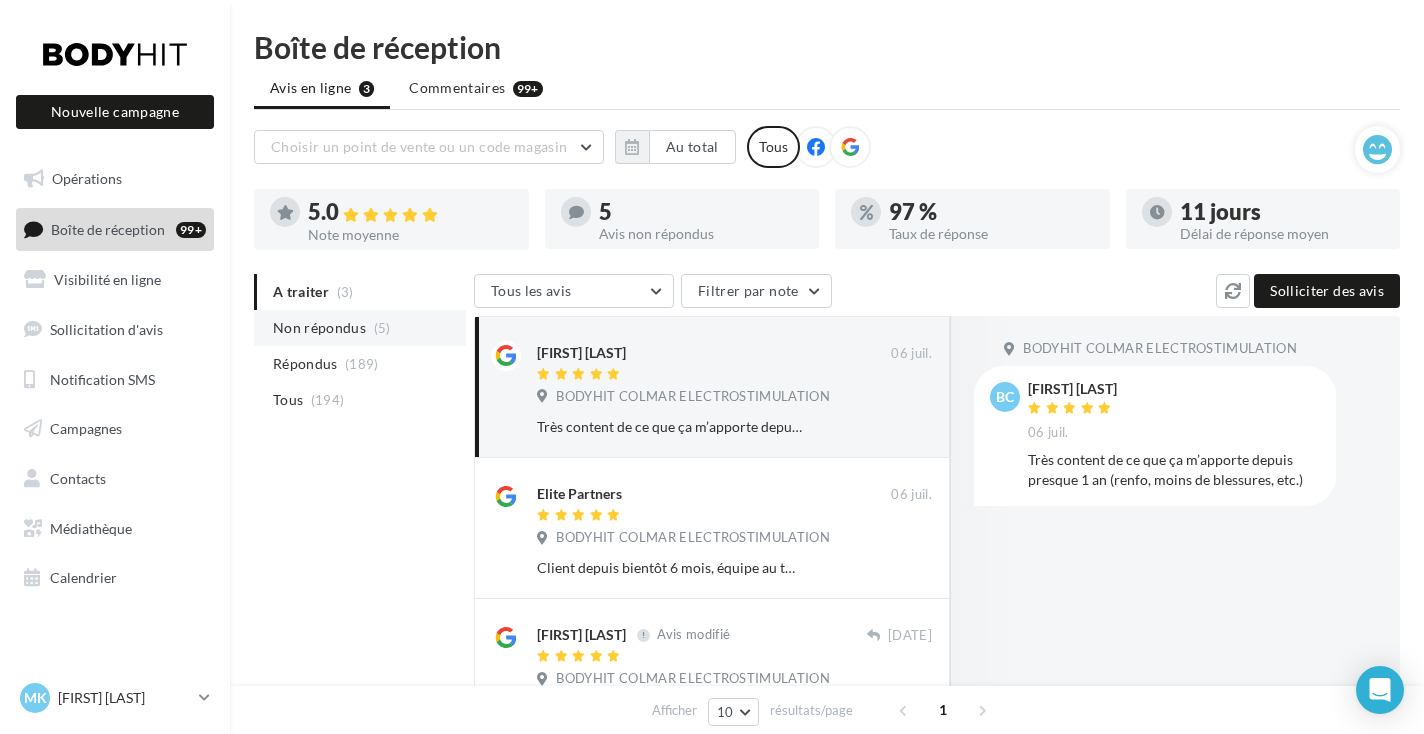click on "(5)" at bounding box center (382, 328) 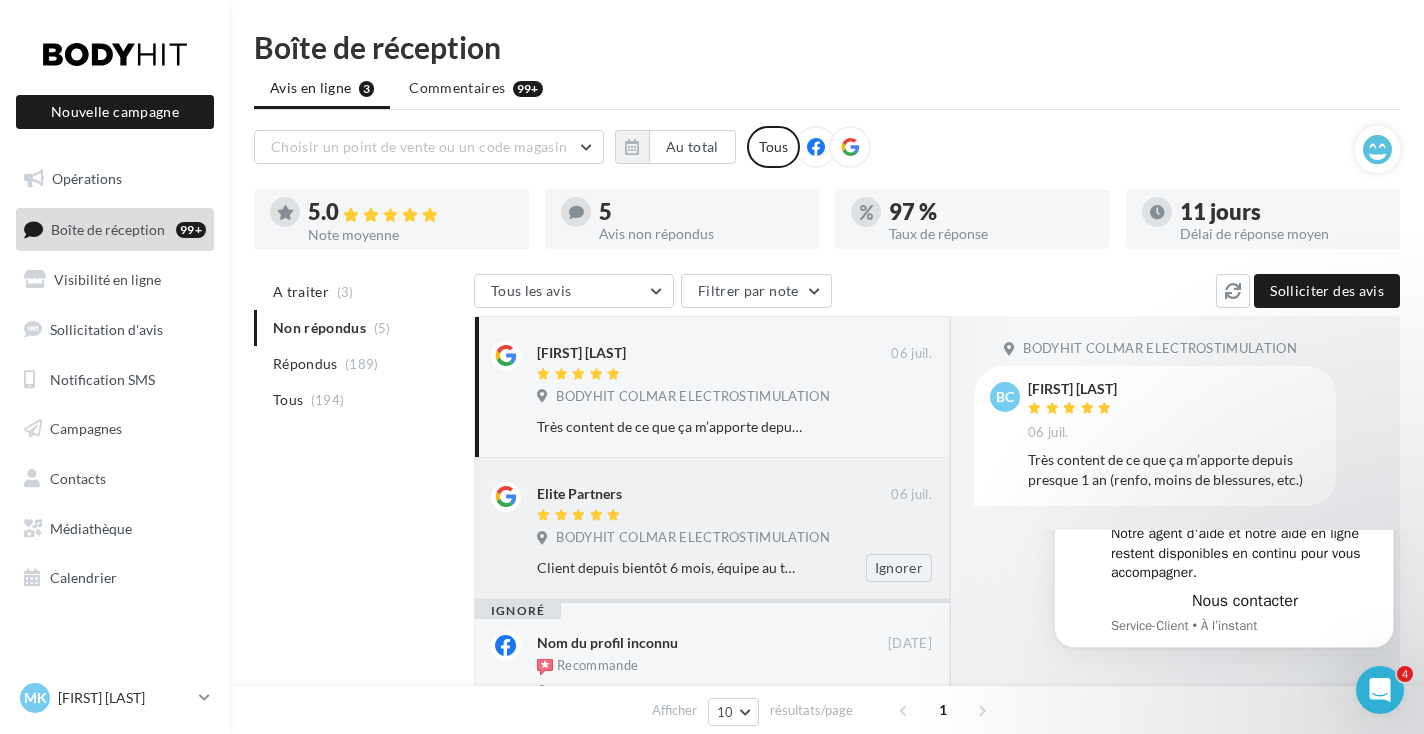 scroll, scrollTop: 0, scrollLeft: 0, axis: both 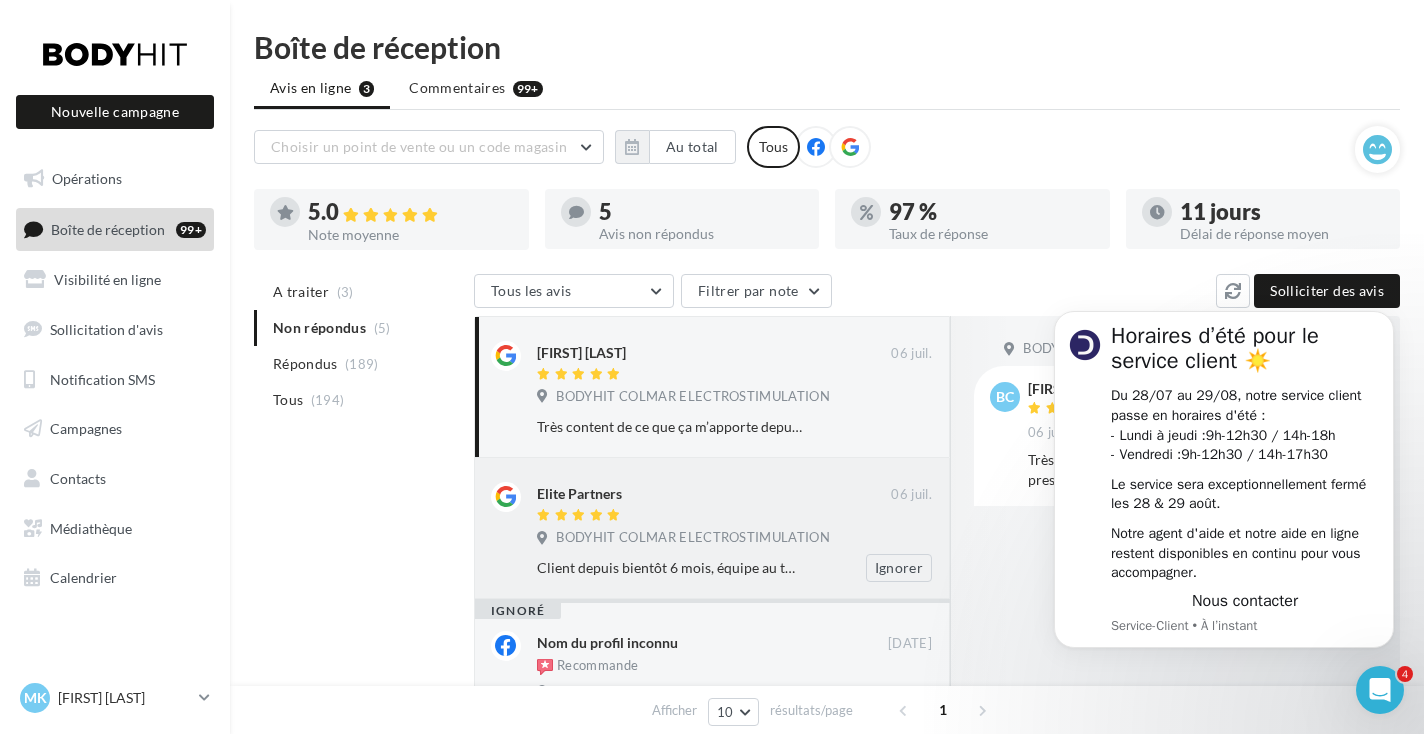 click on "BODYHIT COLMAR ELECTROSTIMULATION" at bounding box center [693, 538] 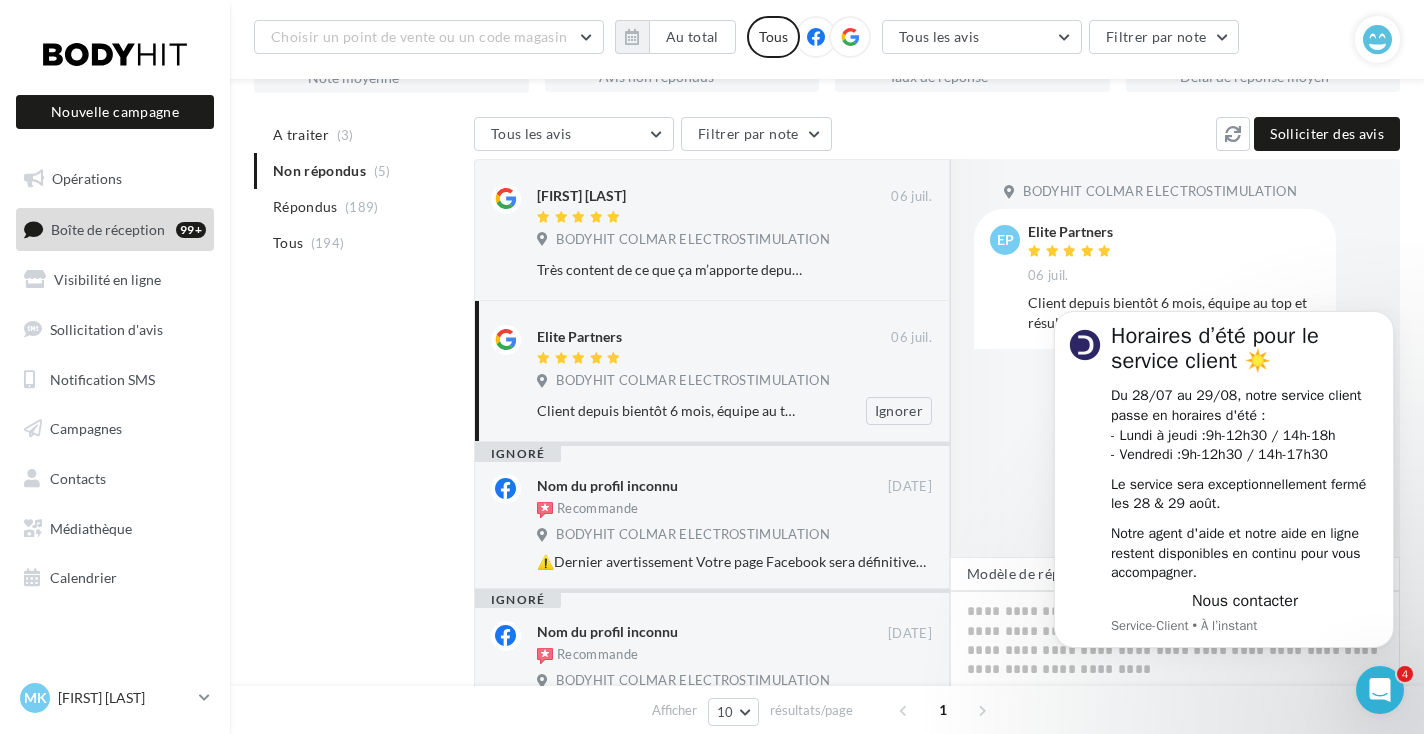 scroll, scrollTop: 181, scrollLeft: 0, axis: vertical 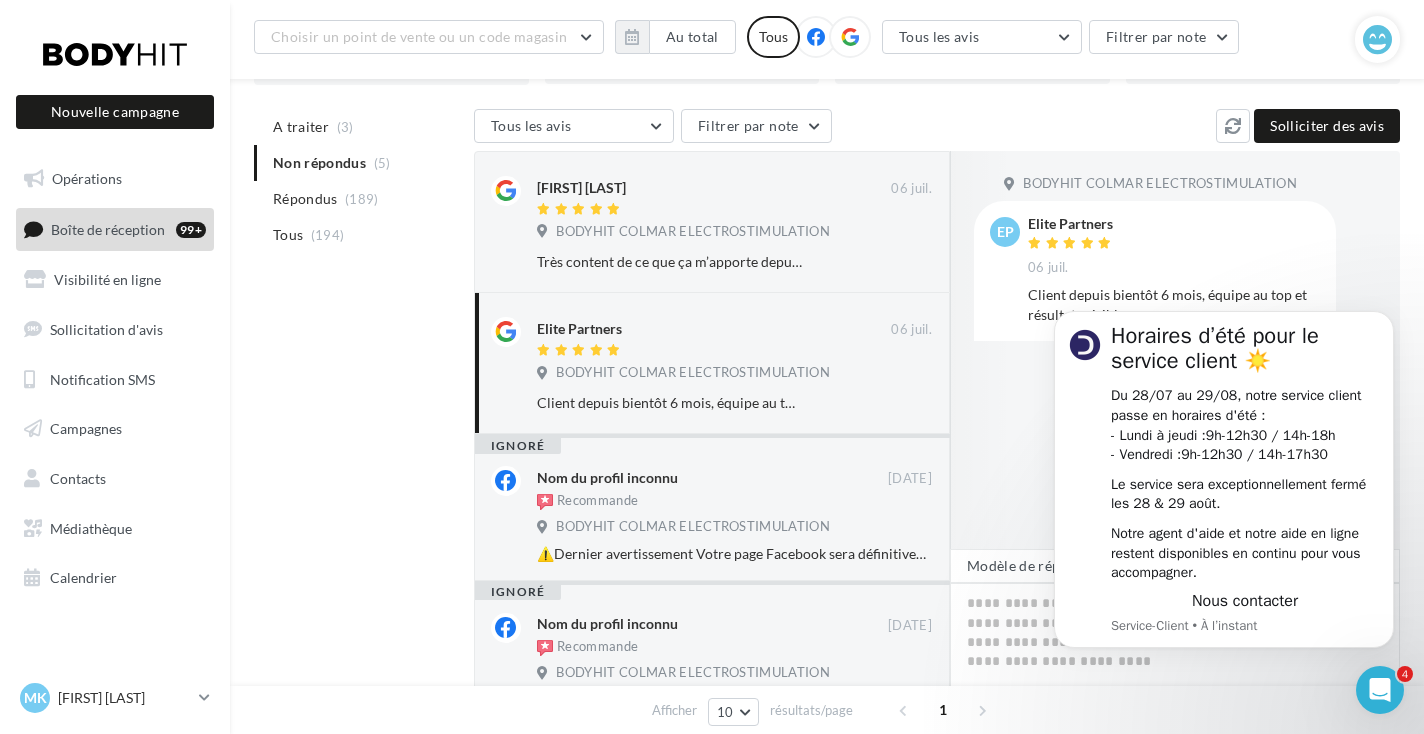 click on "Horaires d’été pour le service client ☀️ Du 28/07 au 29/08, notre service client passe en horaires d'été : - Lundi à jeudi :  9h-12h30 / 14h-18h - Vendredi :  9h-12h30 / 14h-17h30 Le service sera exceptionnellement fermé les 28 & 29 août. Notre agent d'aide et notre aide en ligne restent disponibles en continu pour vous accompagner.  Nous contacter   Service-Client • À l’instant" 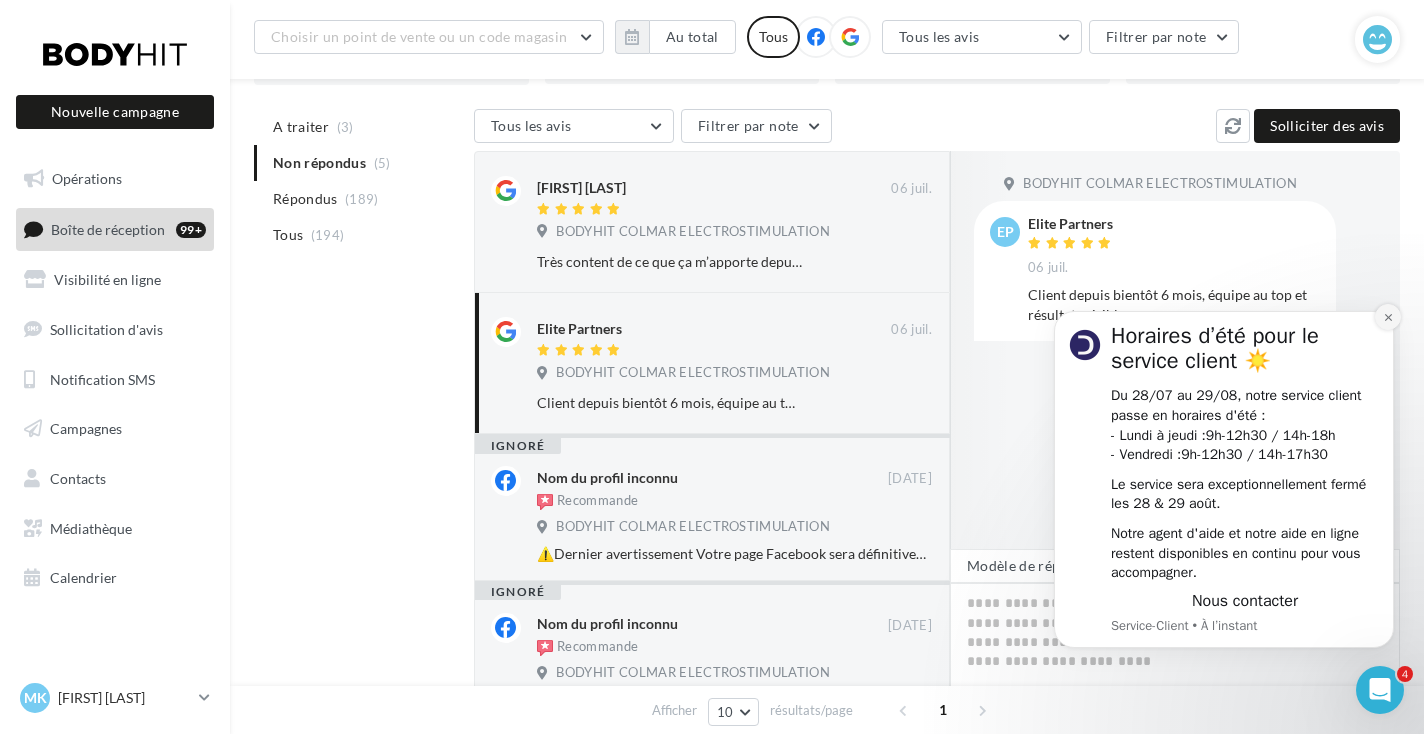 click 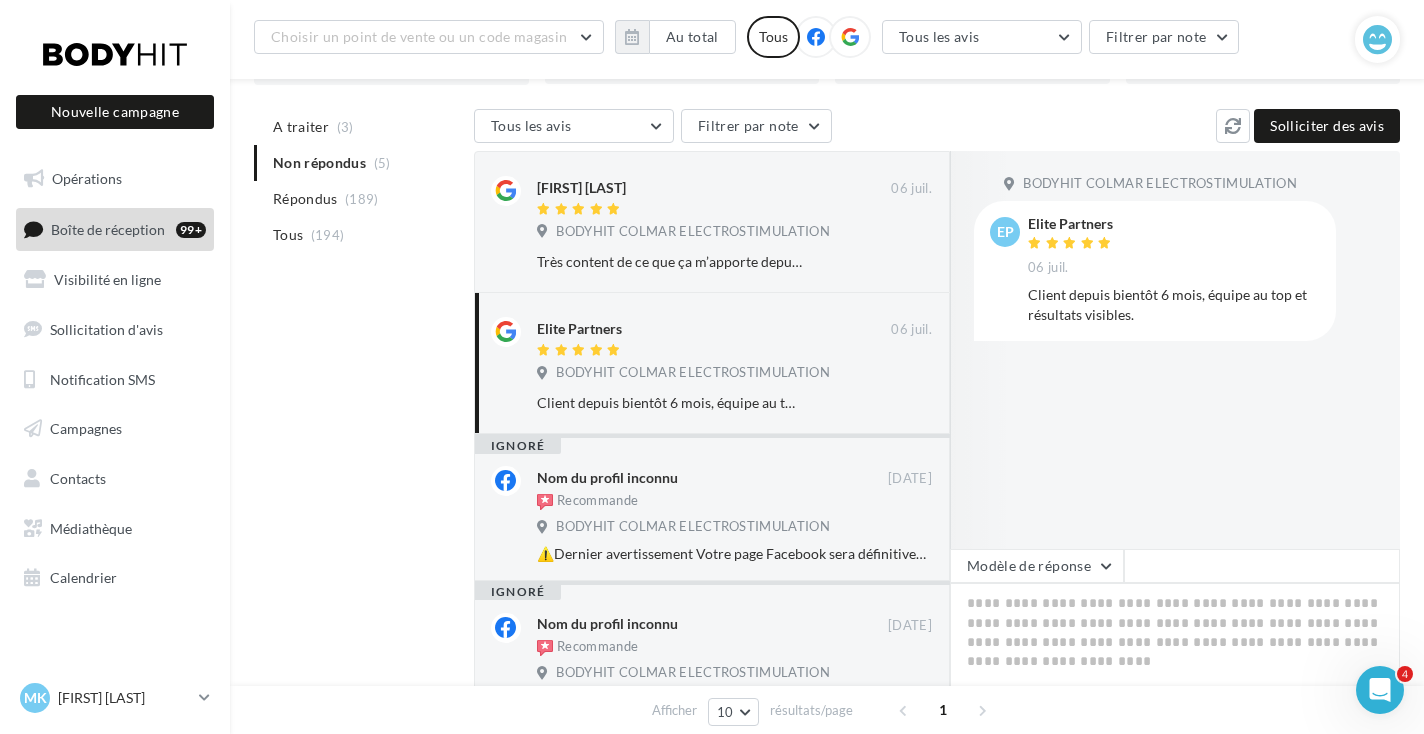 click on "Client depuis bientôt 6 mois, équipe au top et résultats visibles." at bounding box center (1174, 305) 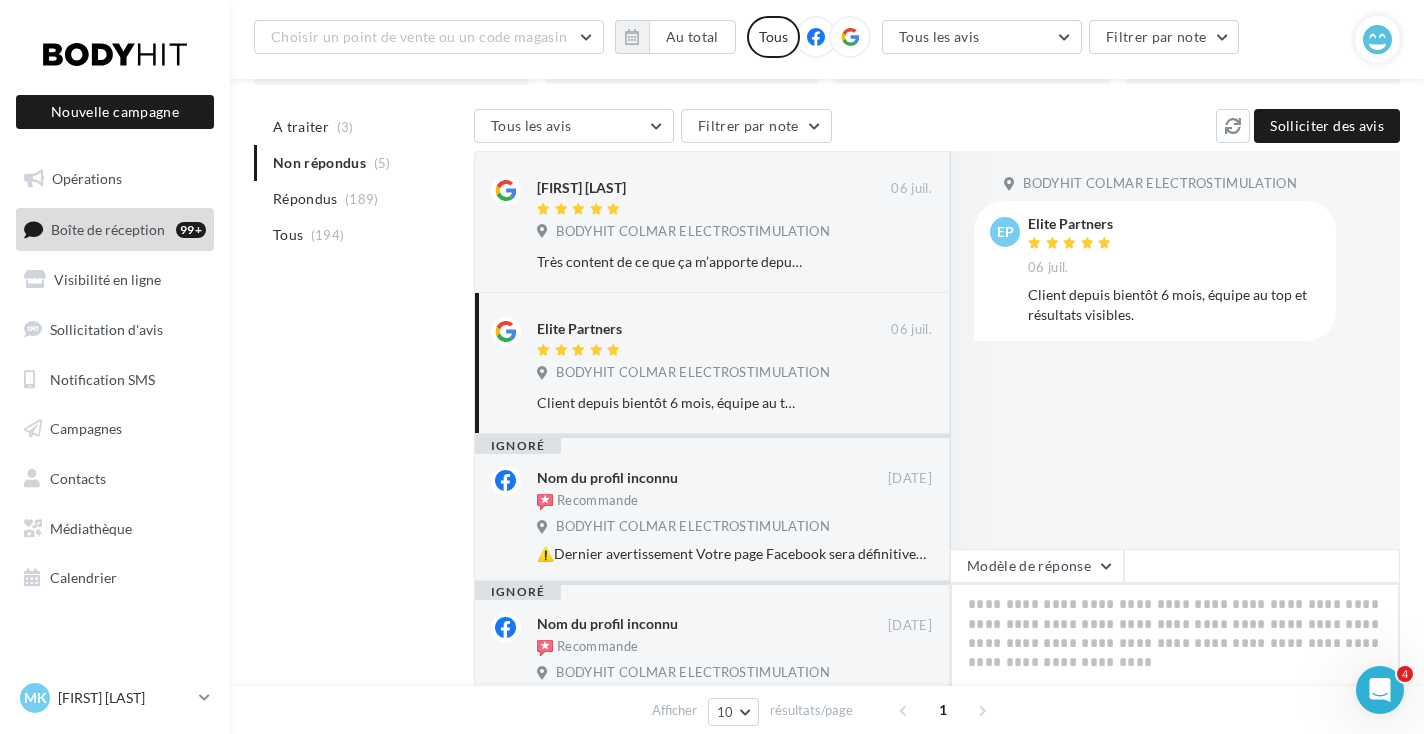 click at bounding box center (1175, 645) 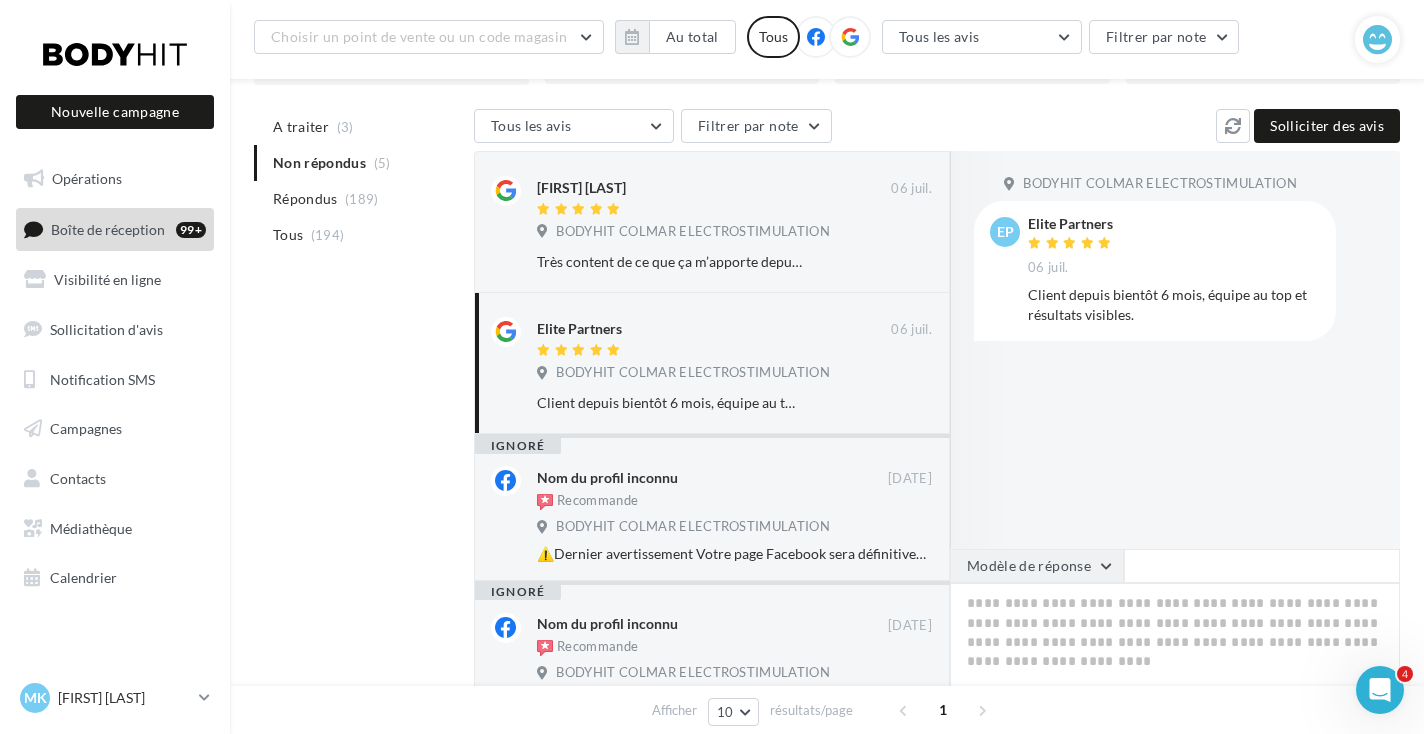 click on "Modèle de réponse" at bounding box center [1037, 566] 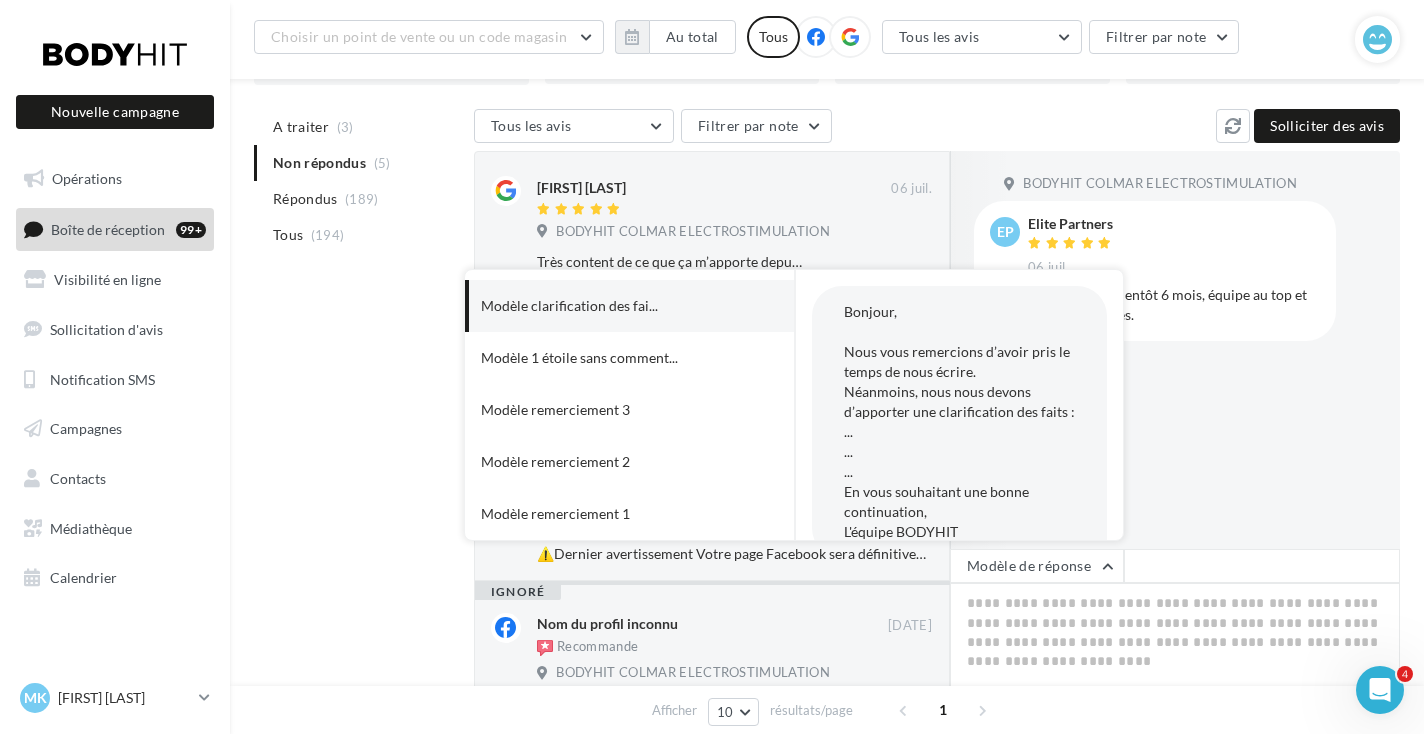 scroll, scrollTop: 42, scrollLeft: 0, axis: vertical 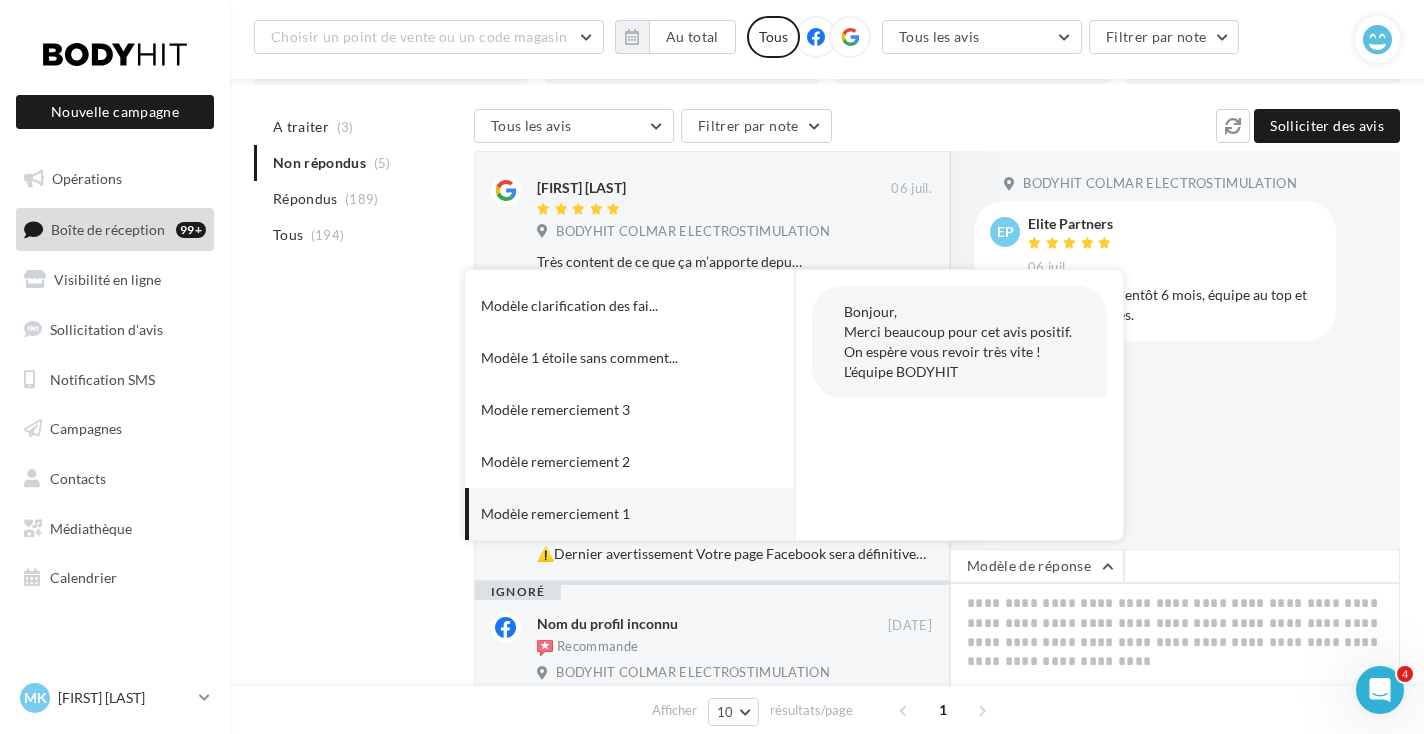 click on "Modèle remerciement 1" at bounding box center [555, 514] 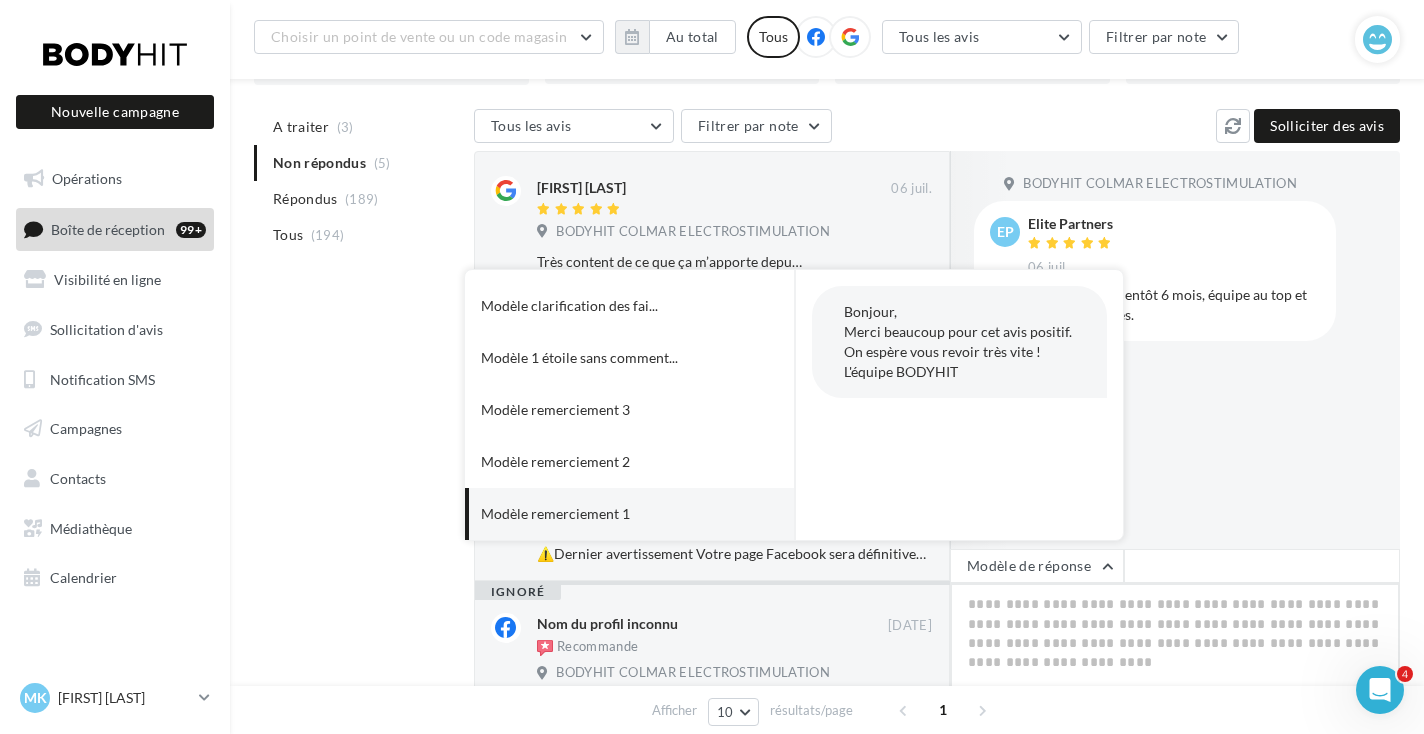 type on "**********" 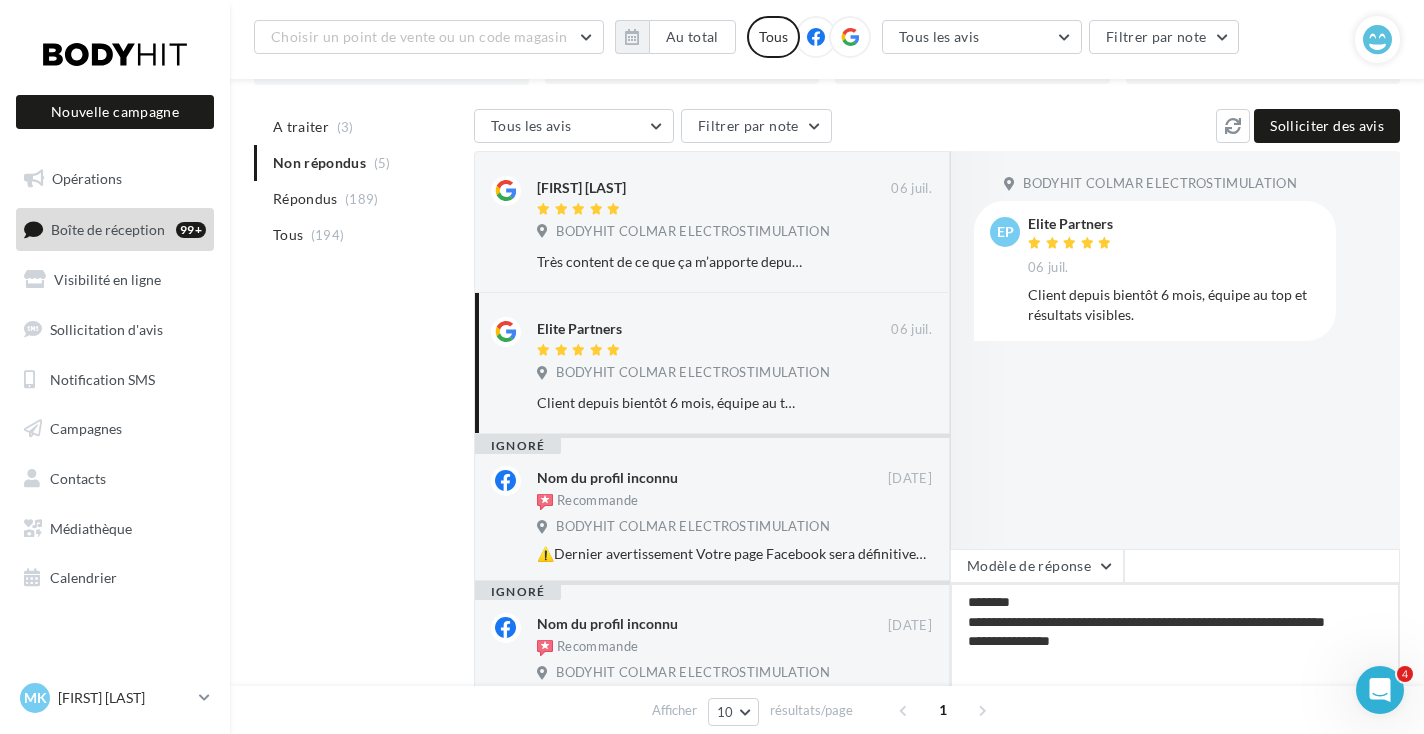 drag, startPoint x: 1290, startPoint y: 625, endPoint x: 1258, endPoint y: 625, distance: 32 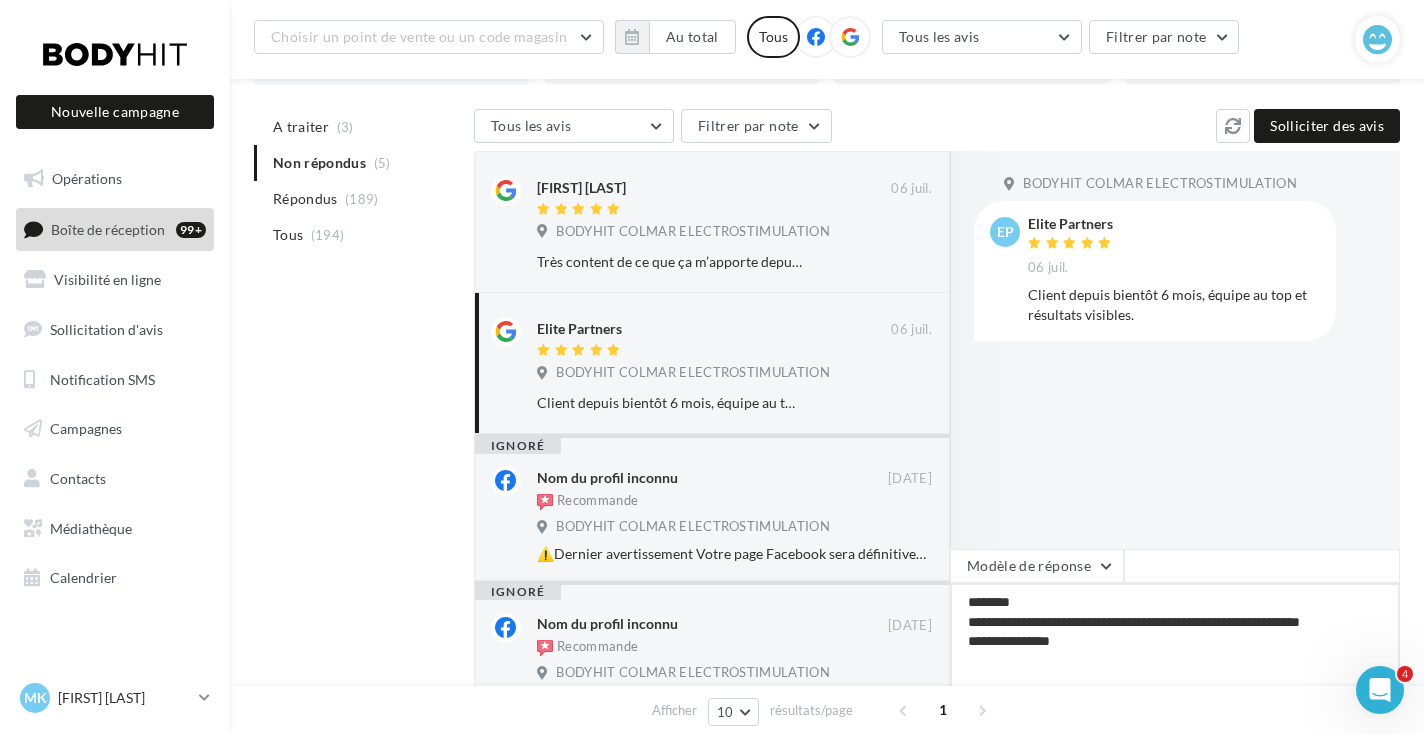 type on "**********" 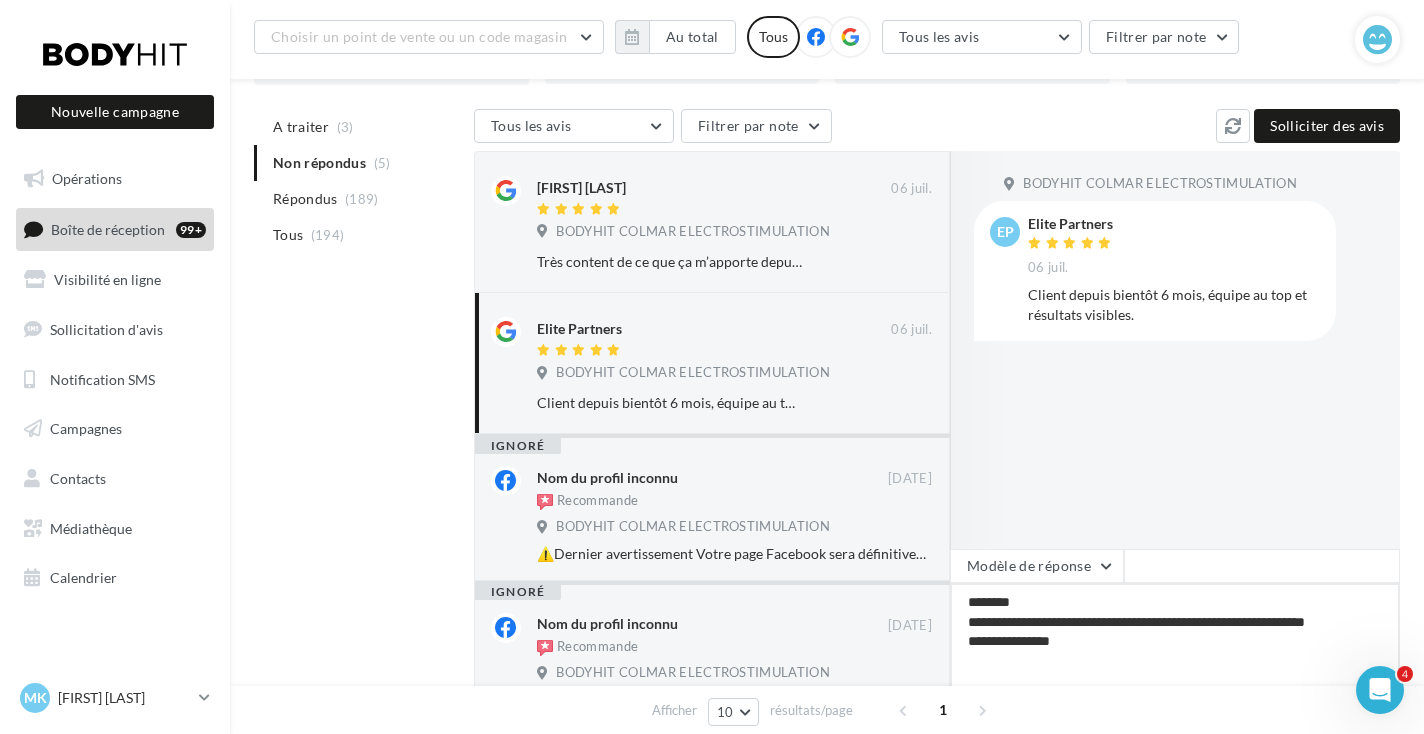 type on "**********" 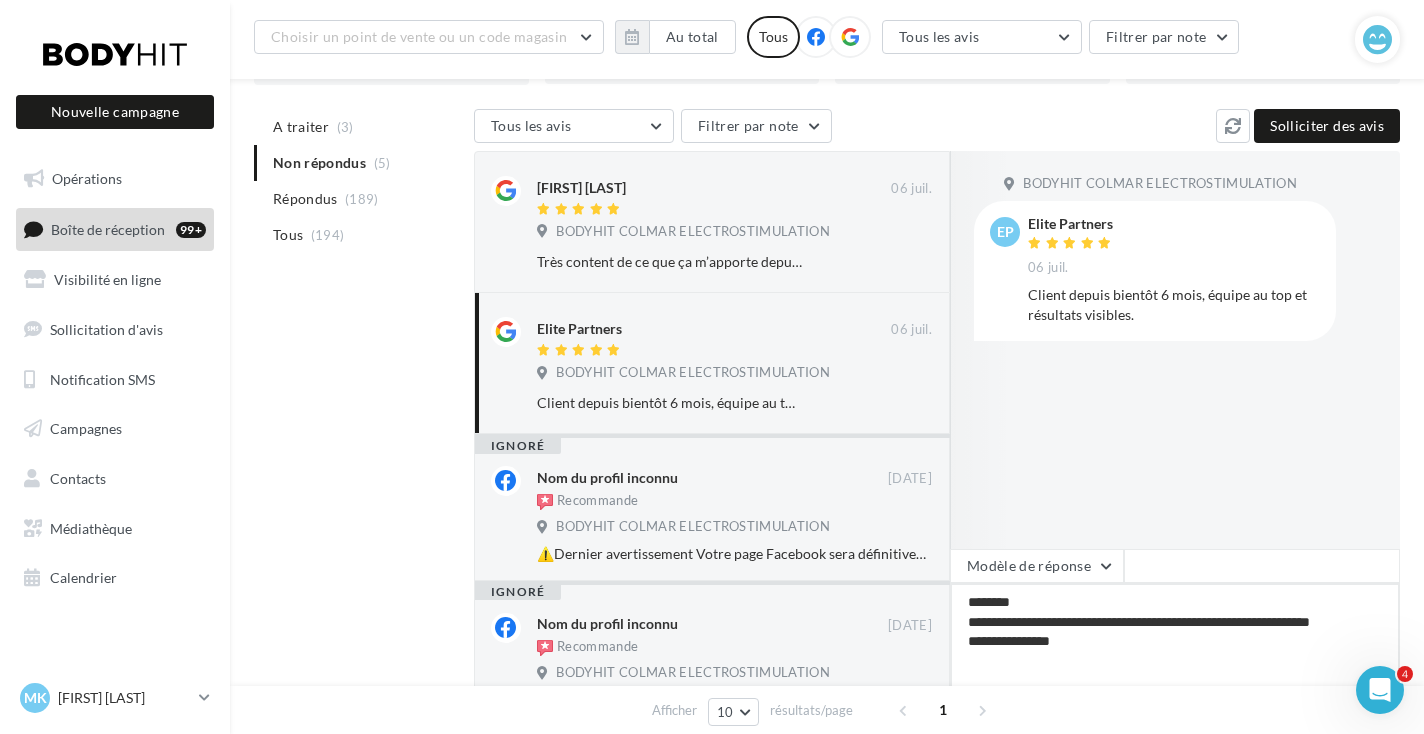 type on "**********" 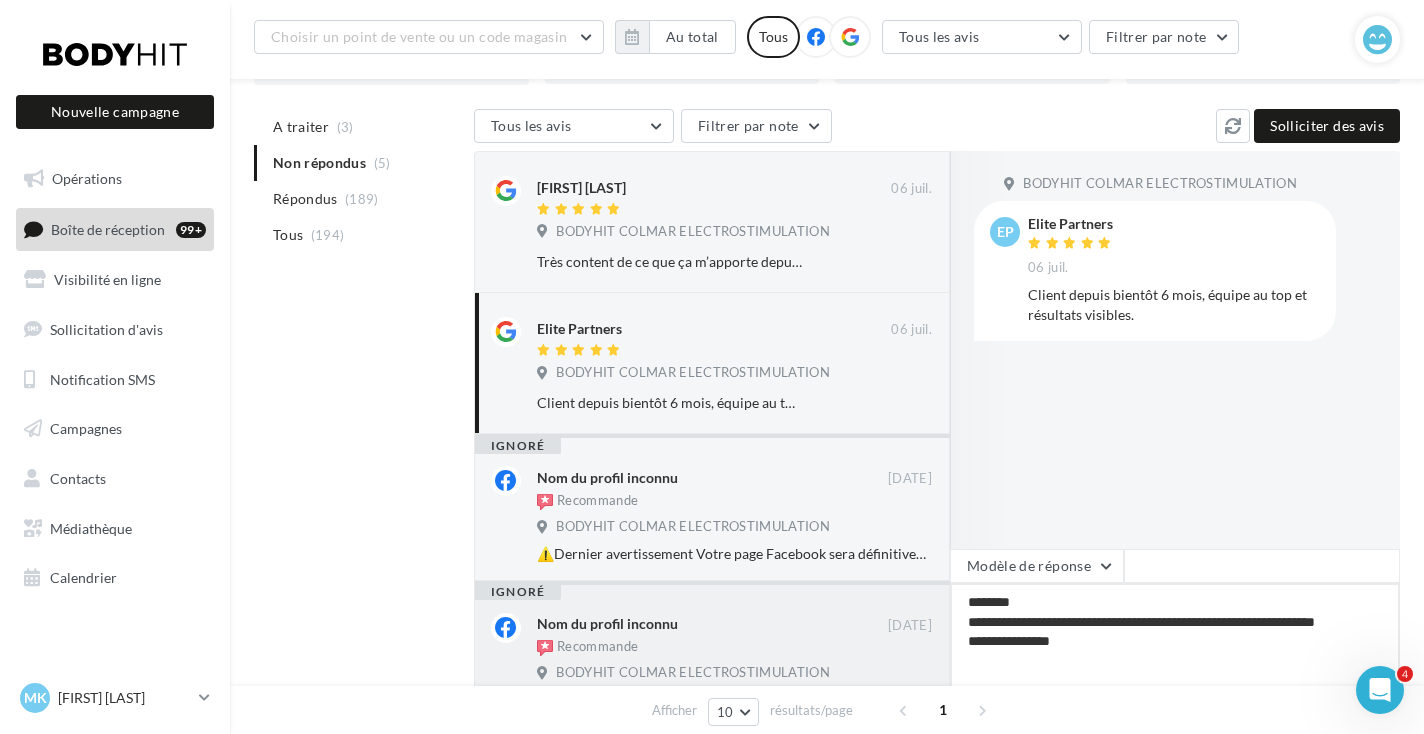 drag, startPoint x: 1024, startPoint y: 604, endPoint x: 908, endPoint y: 604, distance: 116 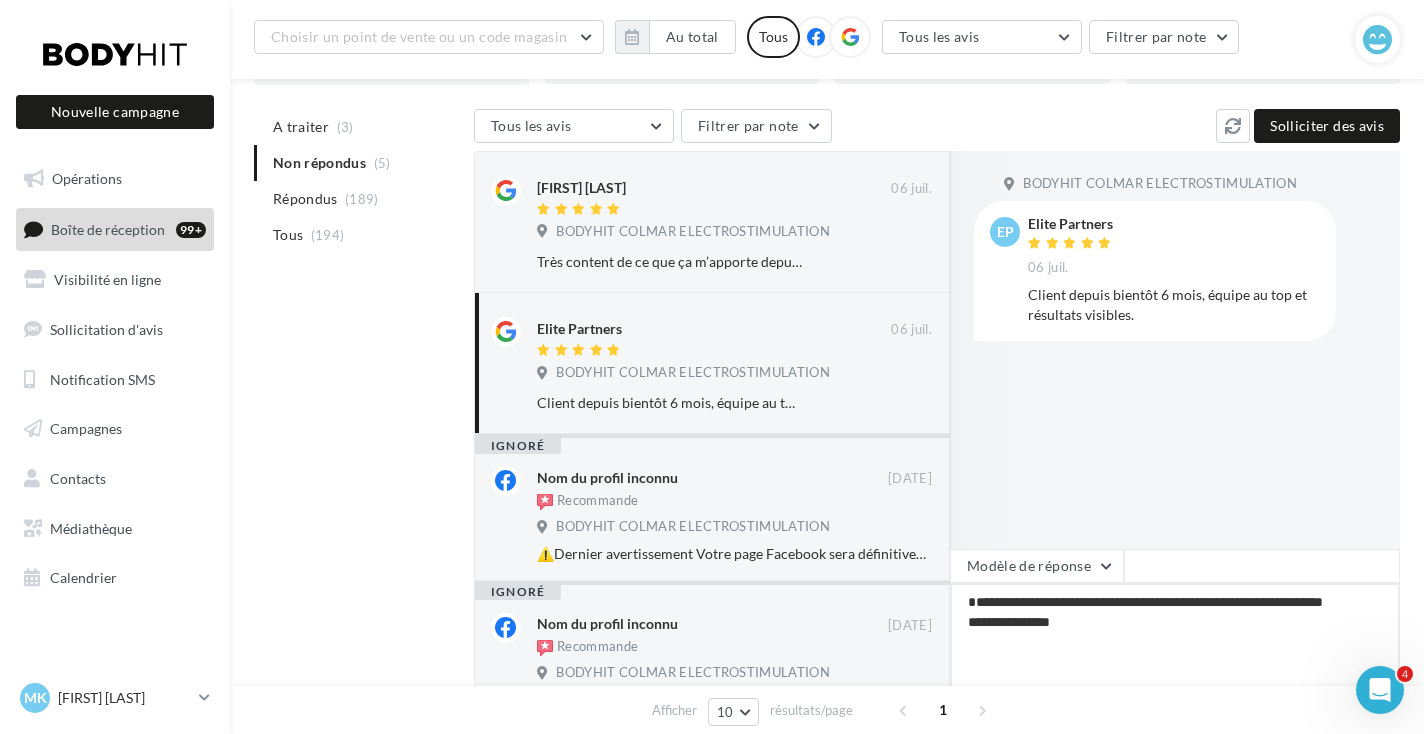 click on "**********" at bounding box center (1175, 645) 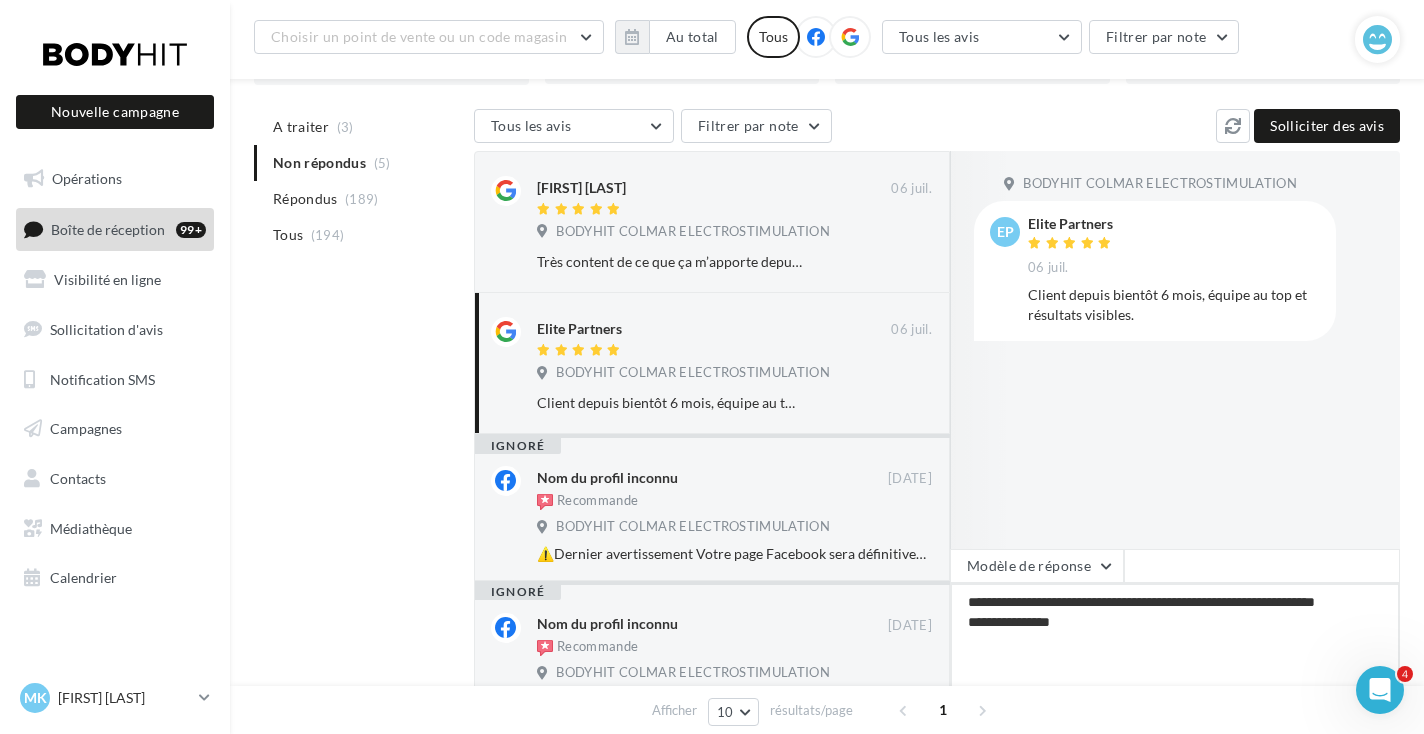 drag, startPoint x: 1139, startPoint y: 620, endPoint x: 966, endPoint y: 614, distance: 173.10402 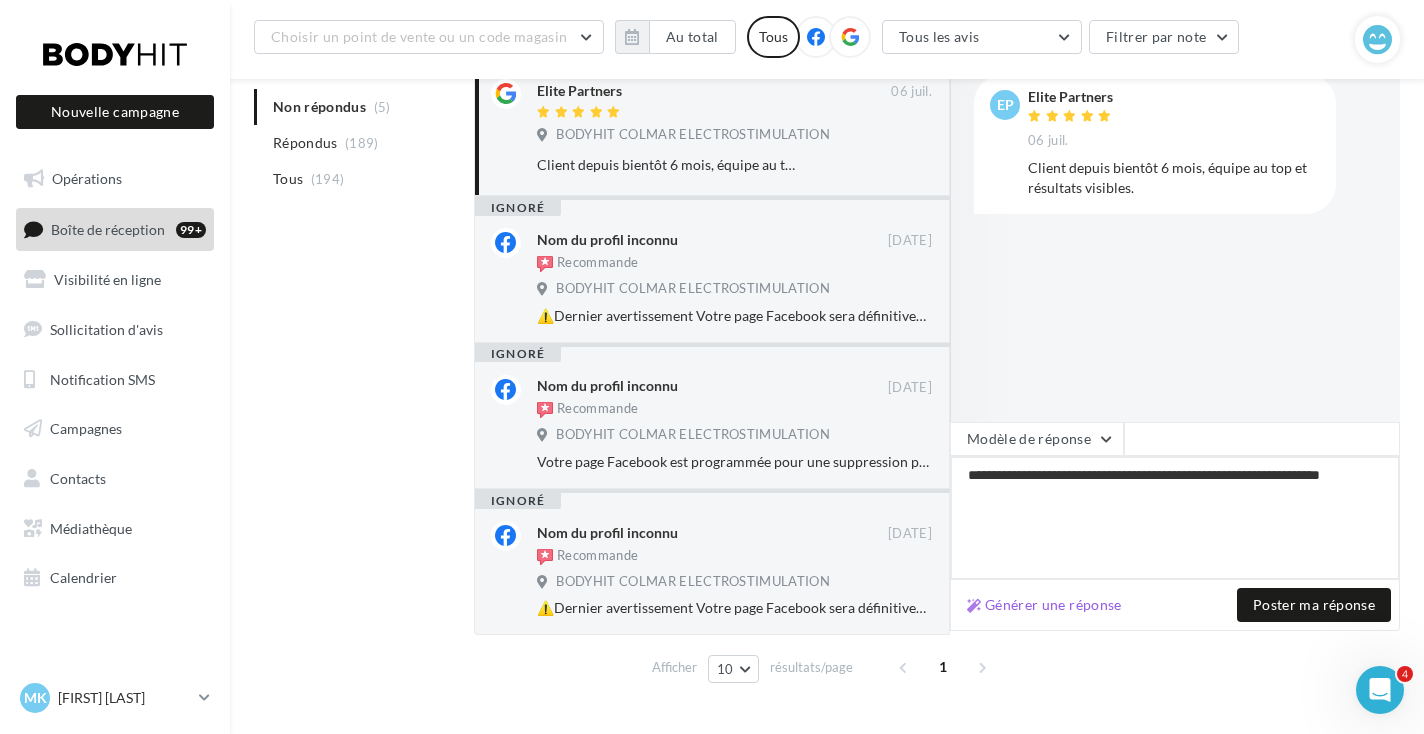scroll, scrollTop: 424, scrollLeft: 0, axis: vertical 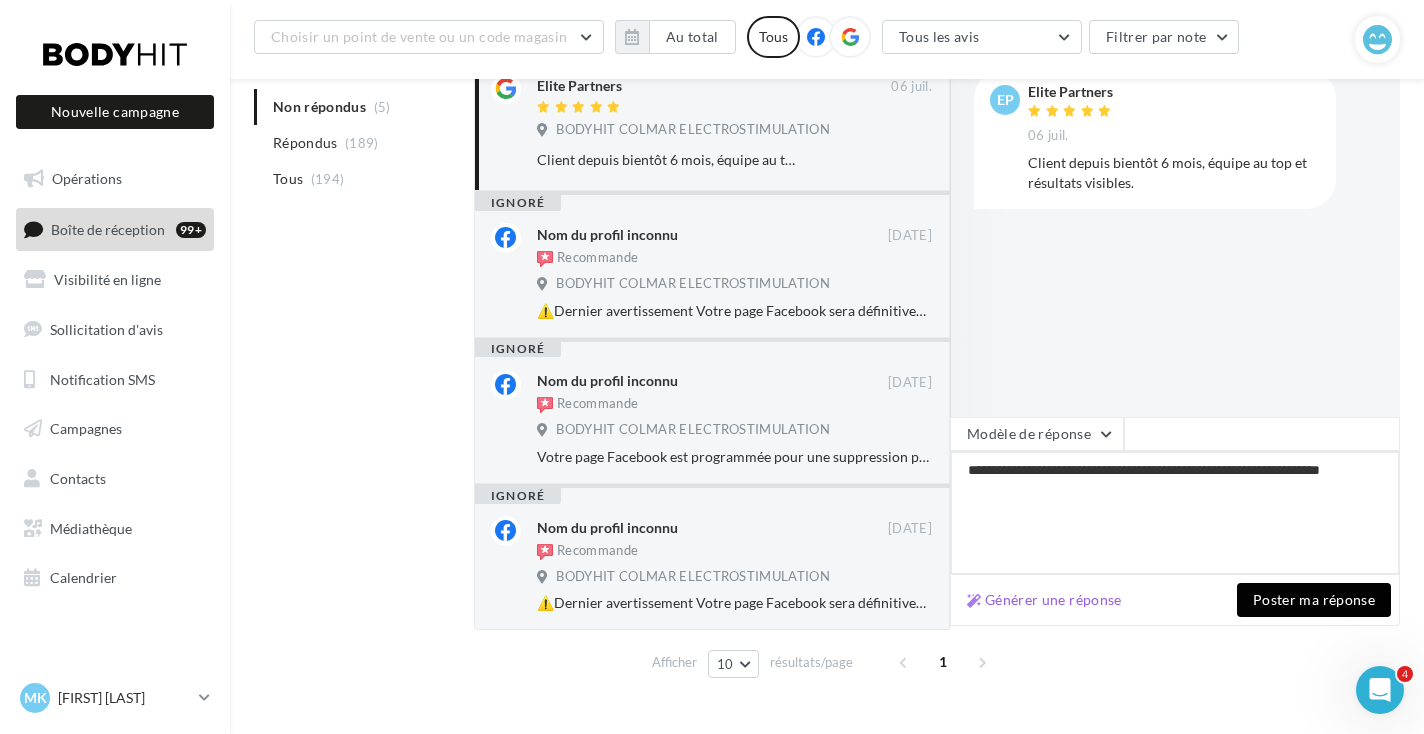 type on "**********" 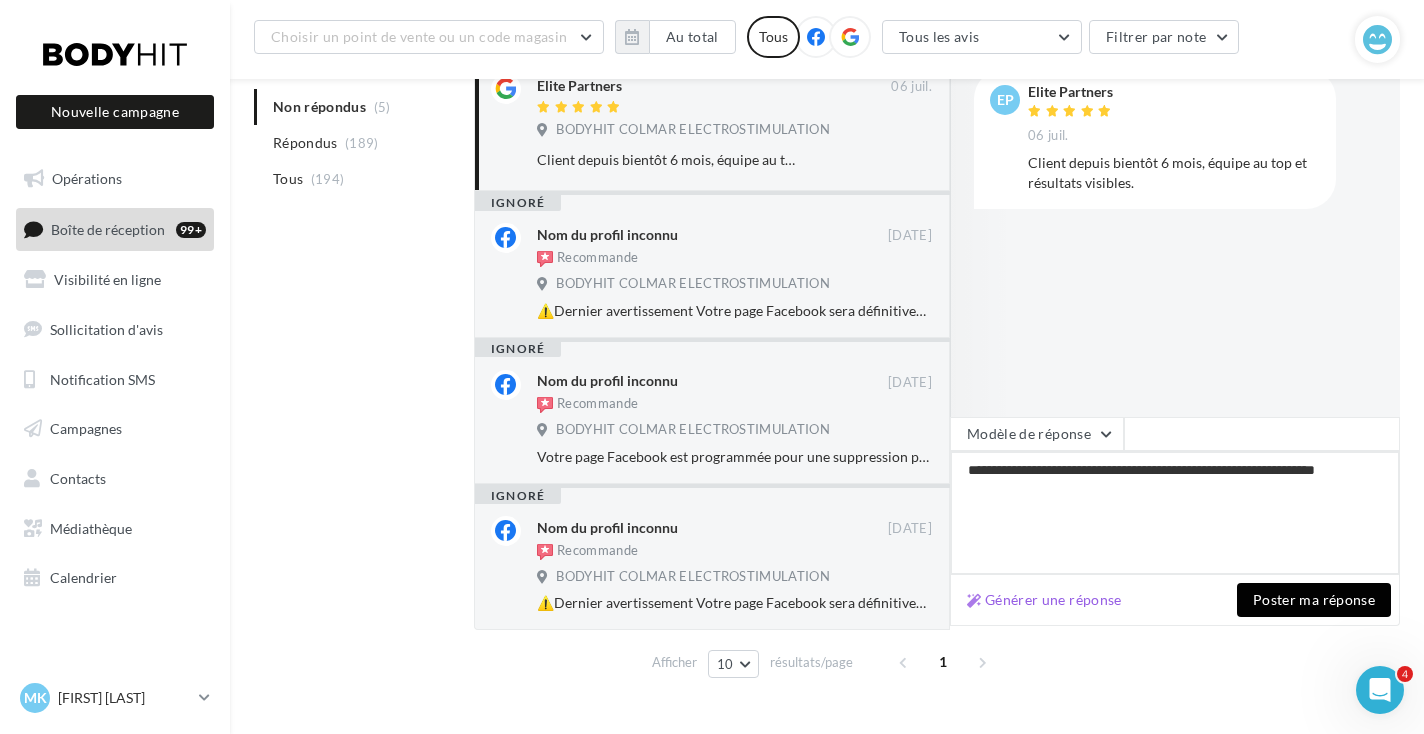 type on "**********" 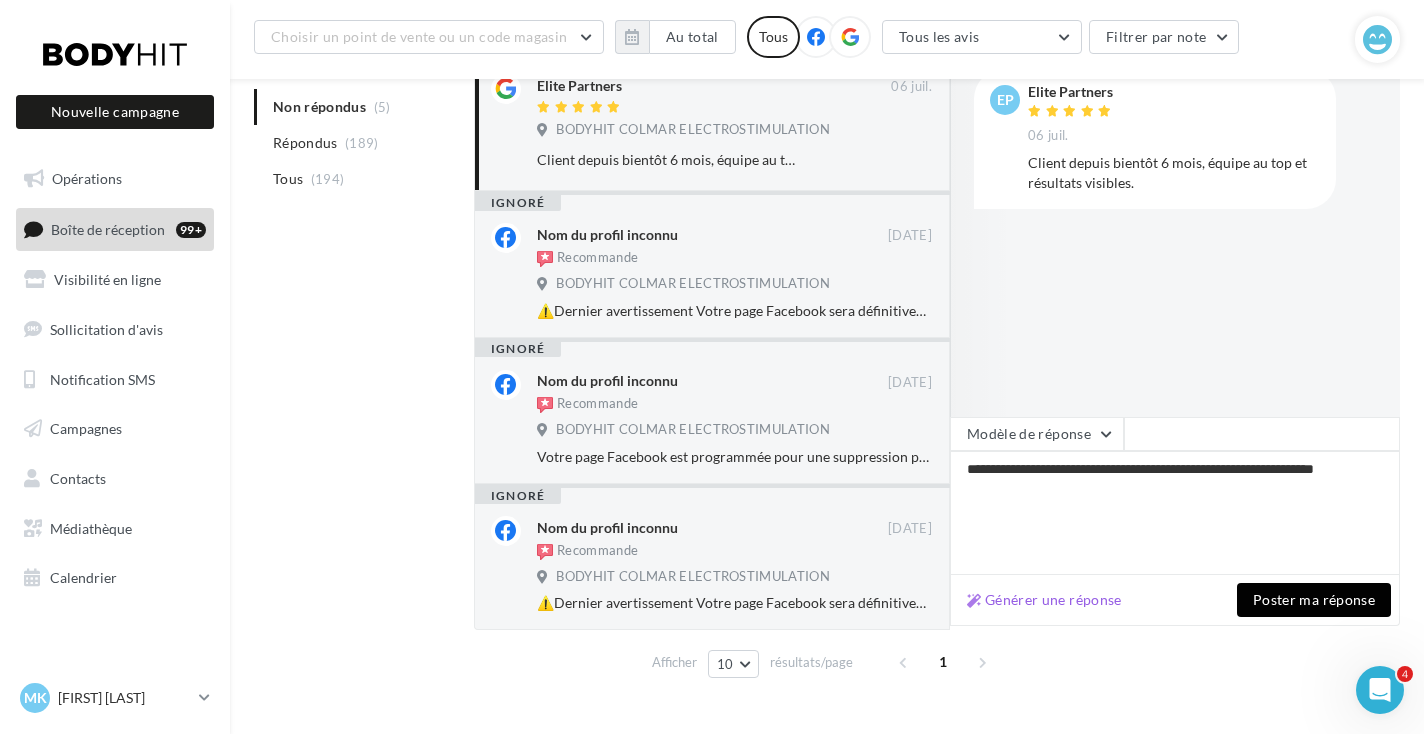 click on "Poster ma réponse" at bounding box center [1314, 600] 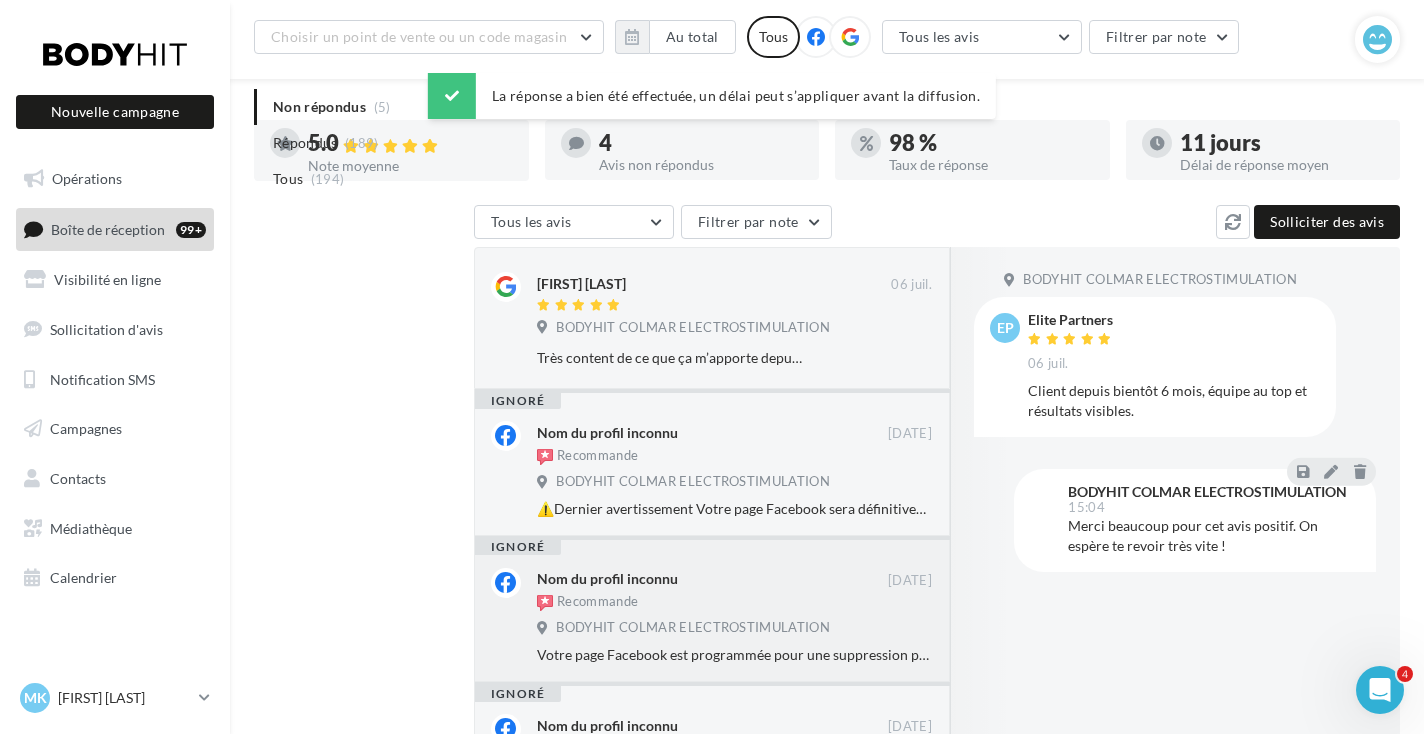 scroll, scrollTop: 78, scrollLeft: 0, axis: vertical 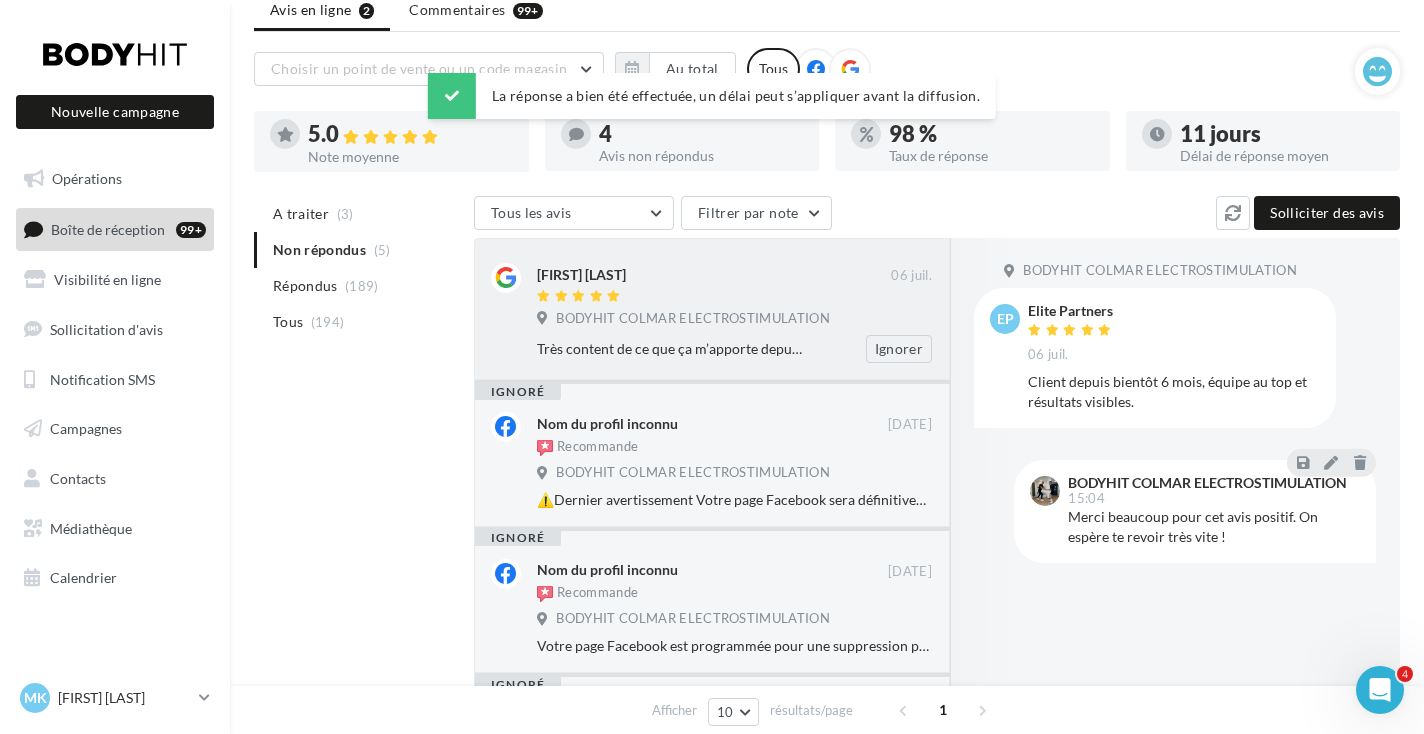 click on "Ignorer" at bounding box center (883, 349) 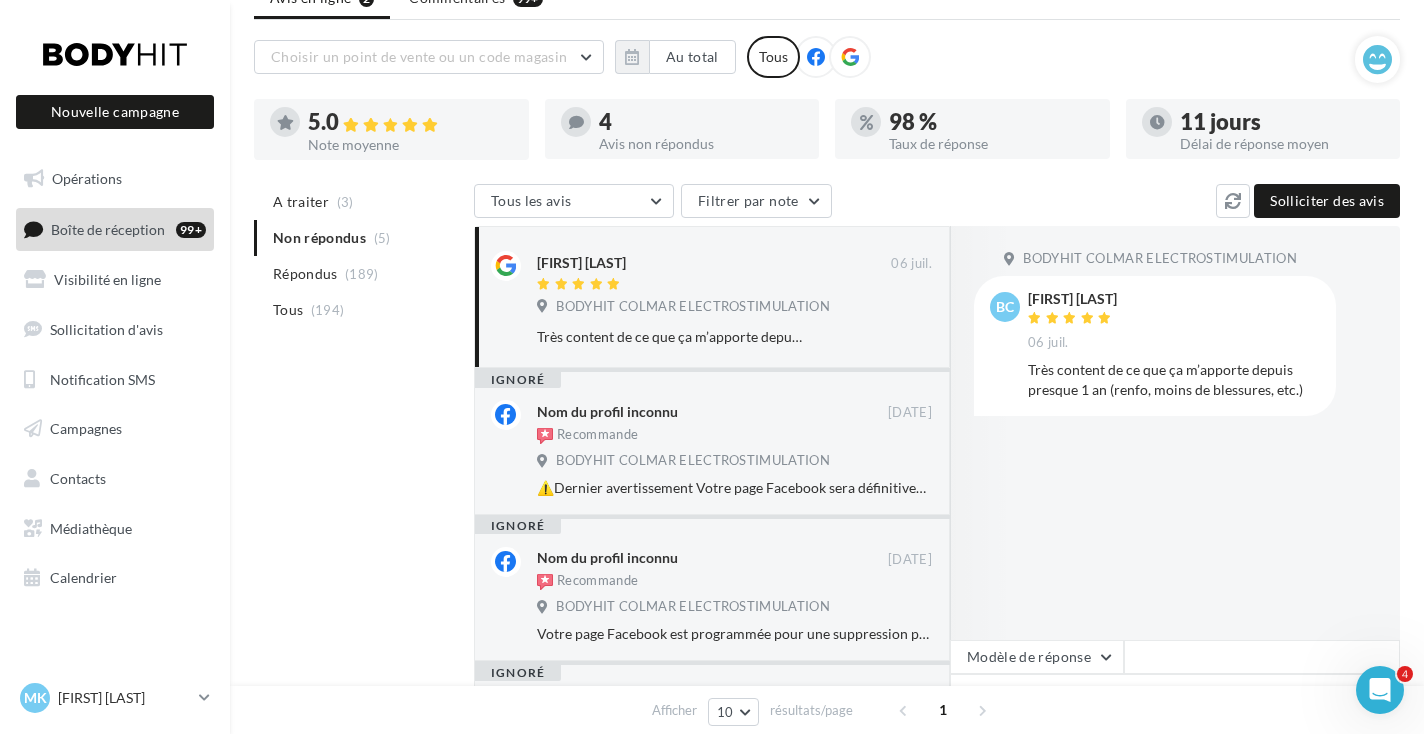 scroll, scrollTop: 95, scrollLeft: 0, axis: vertical 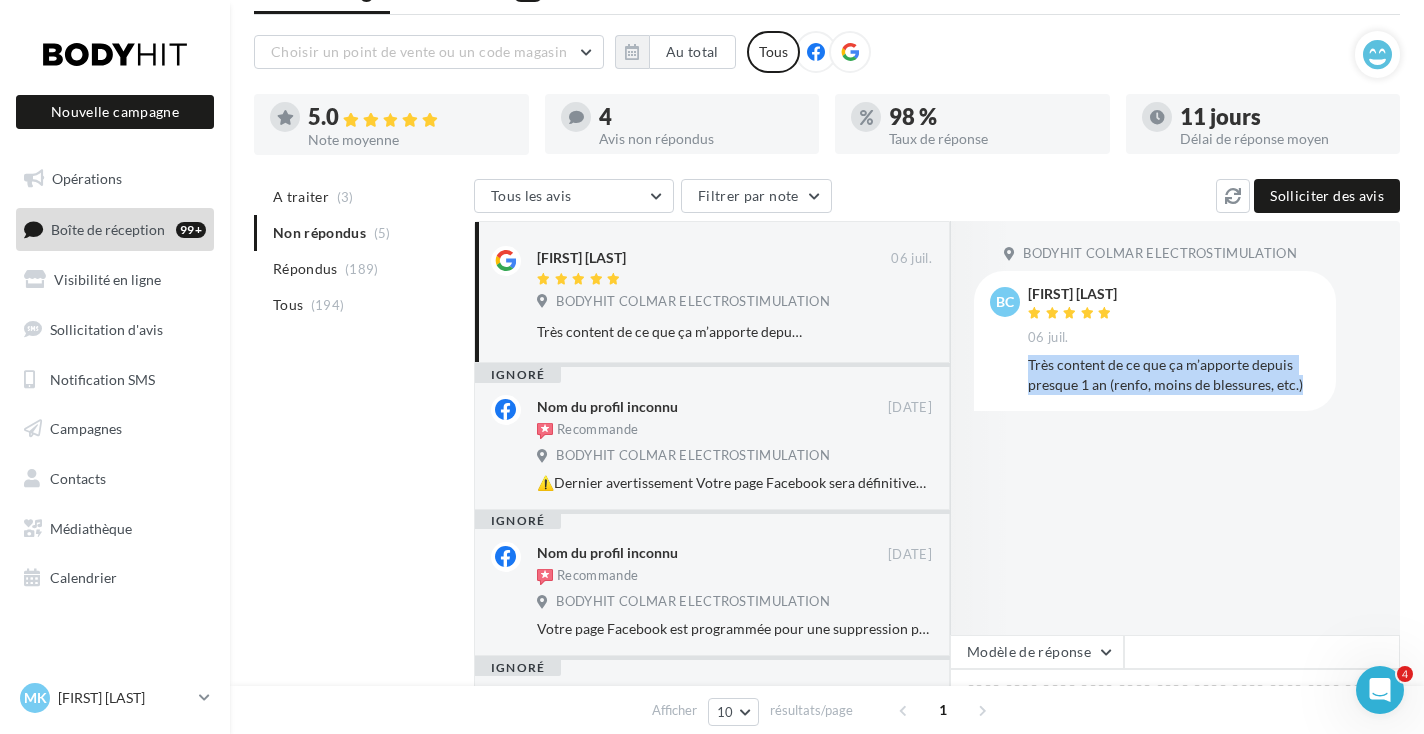 drag, startPoint x: 1312, startPoint y: 378, endPoint x: 1026, endPoint y: 362, distance: 286.4472 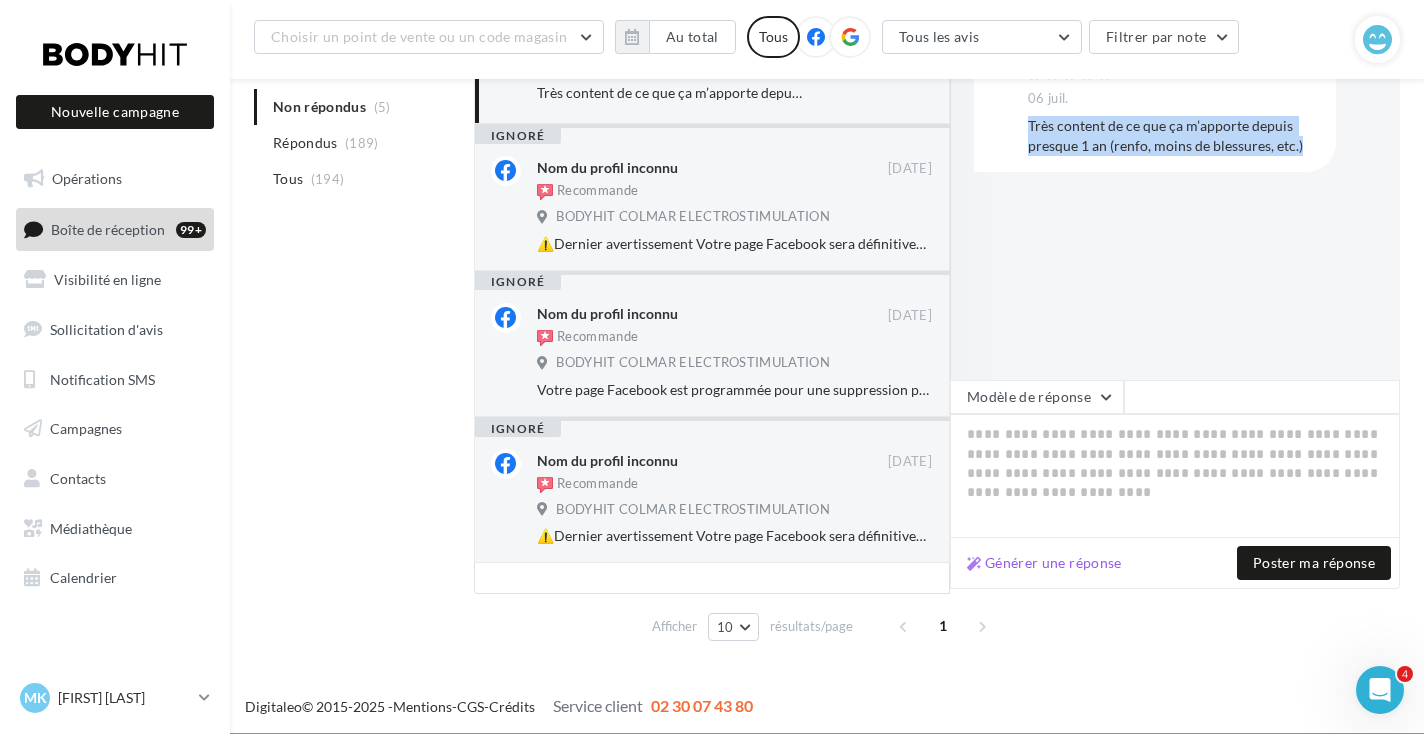 scroll, scrollTop: 348, scrollLeft: 0, axis: vertical 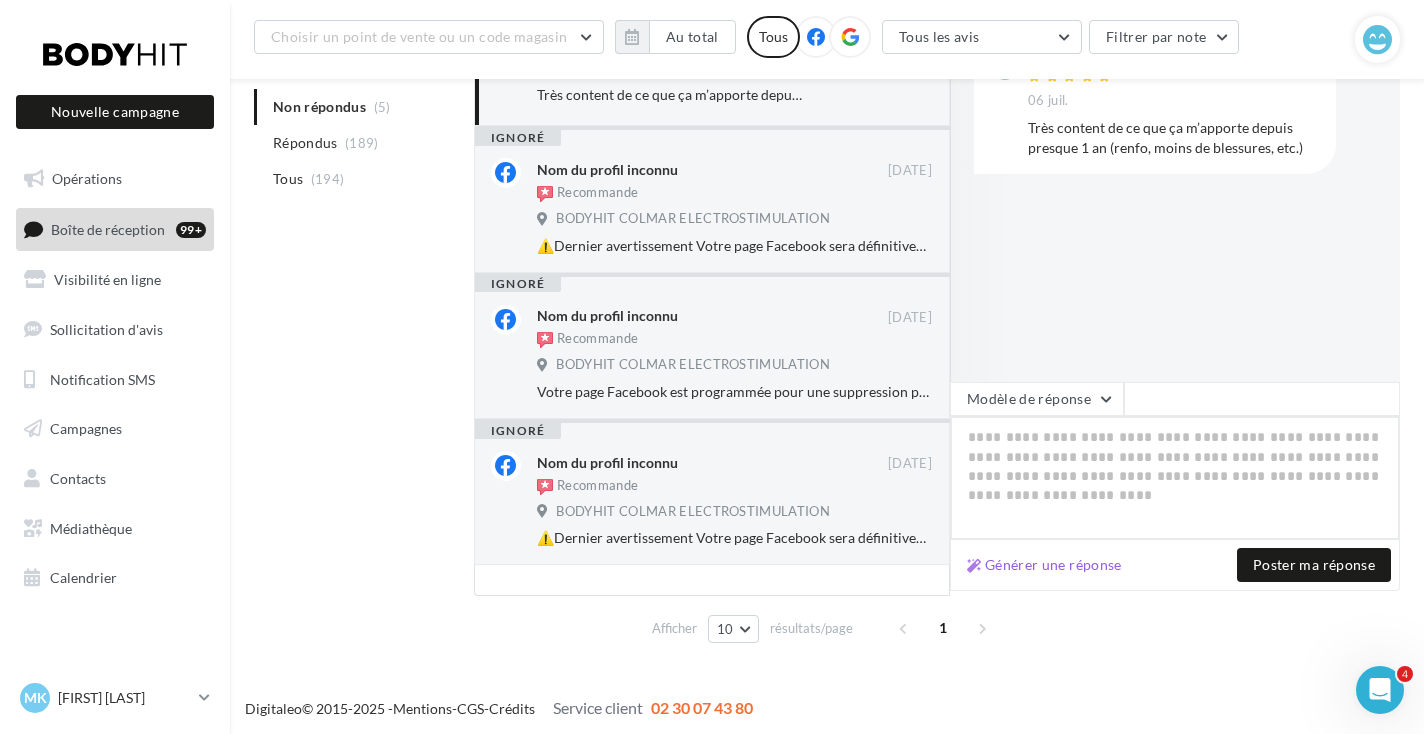 click at bounding box center (1175, 478) 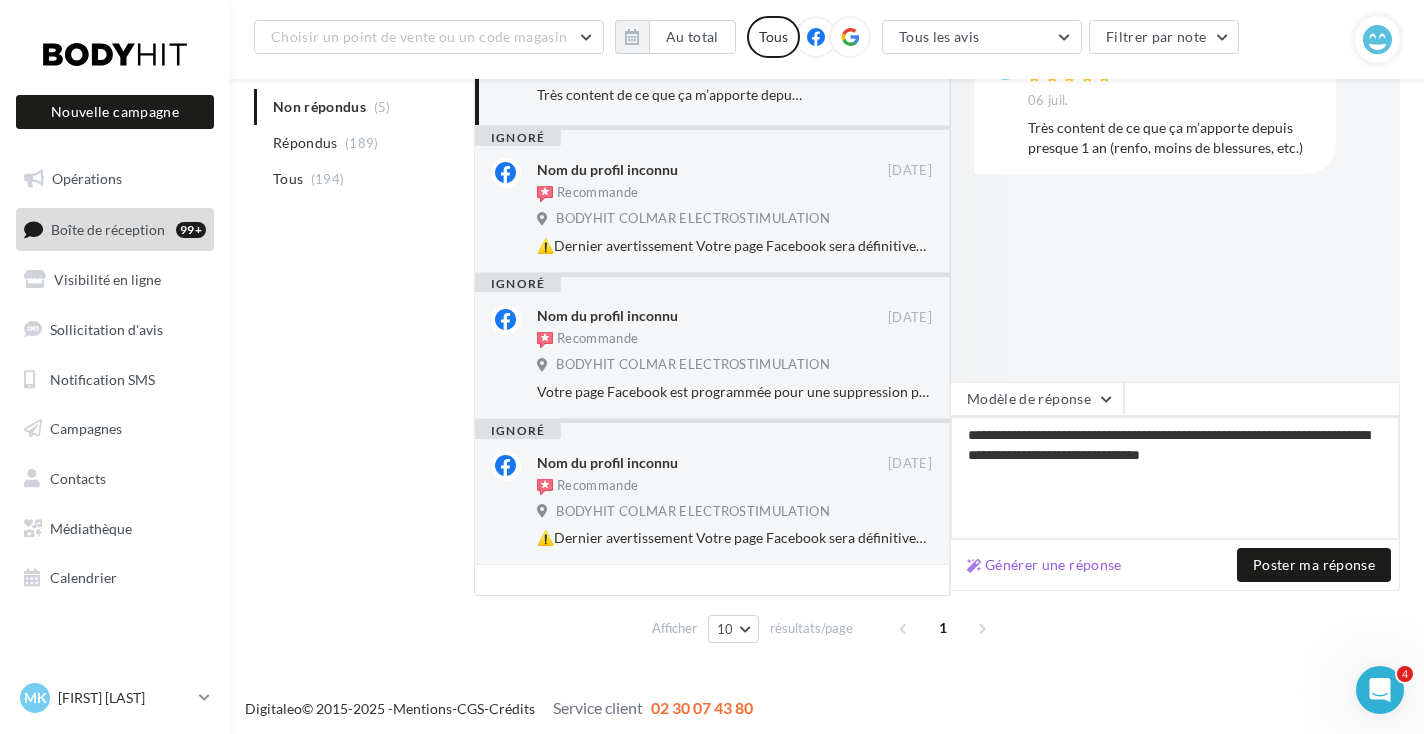 type on "**********" 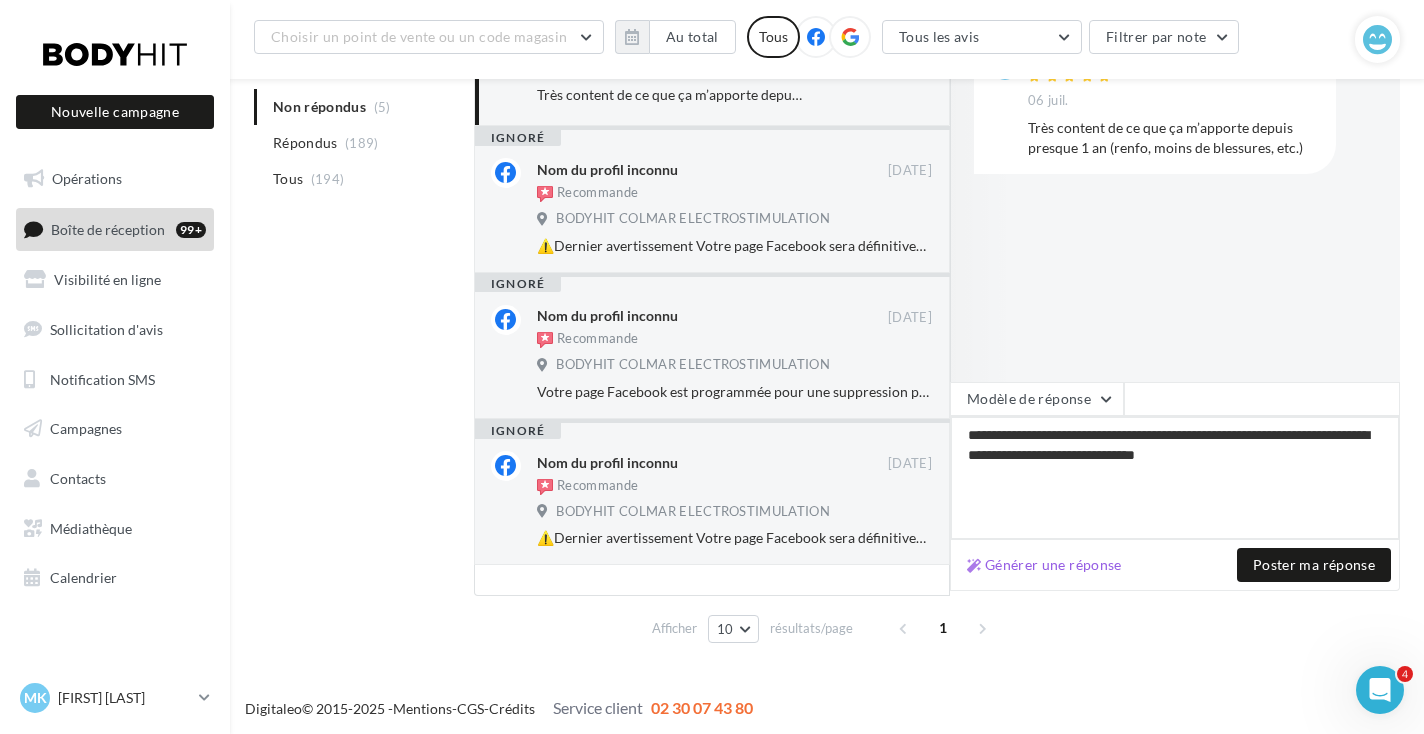 type on "**********" 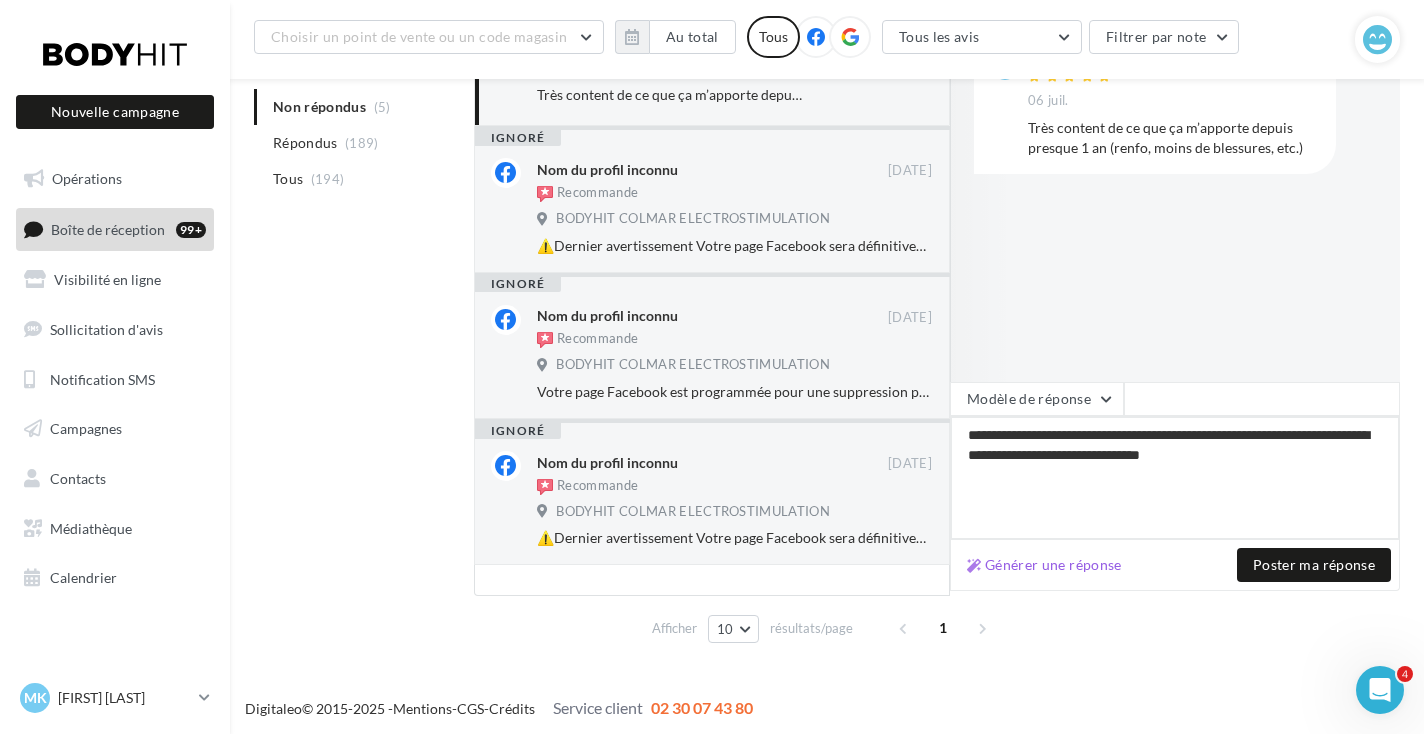 type on "**********" 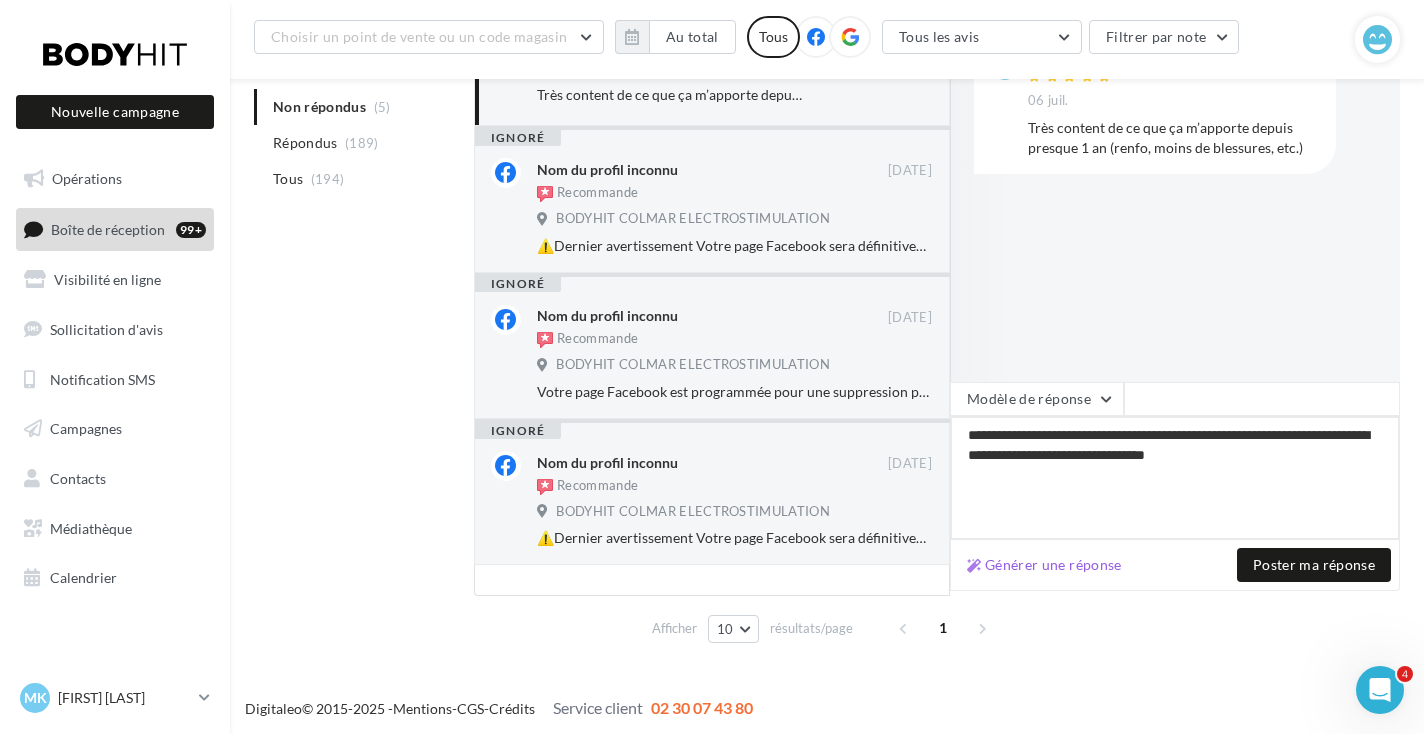 type on "**********" 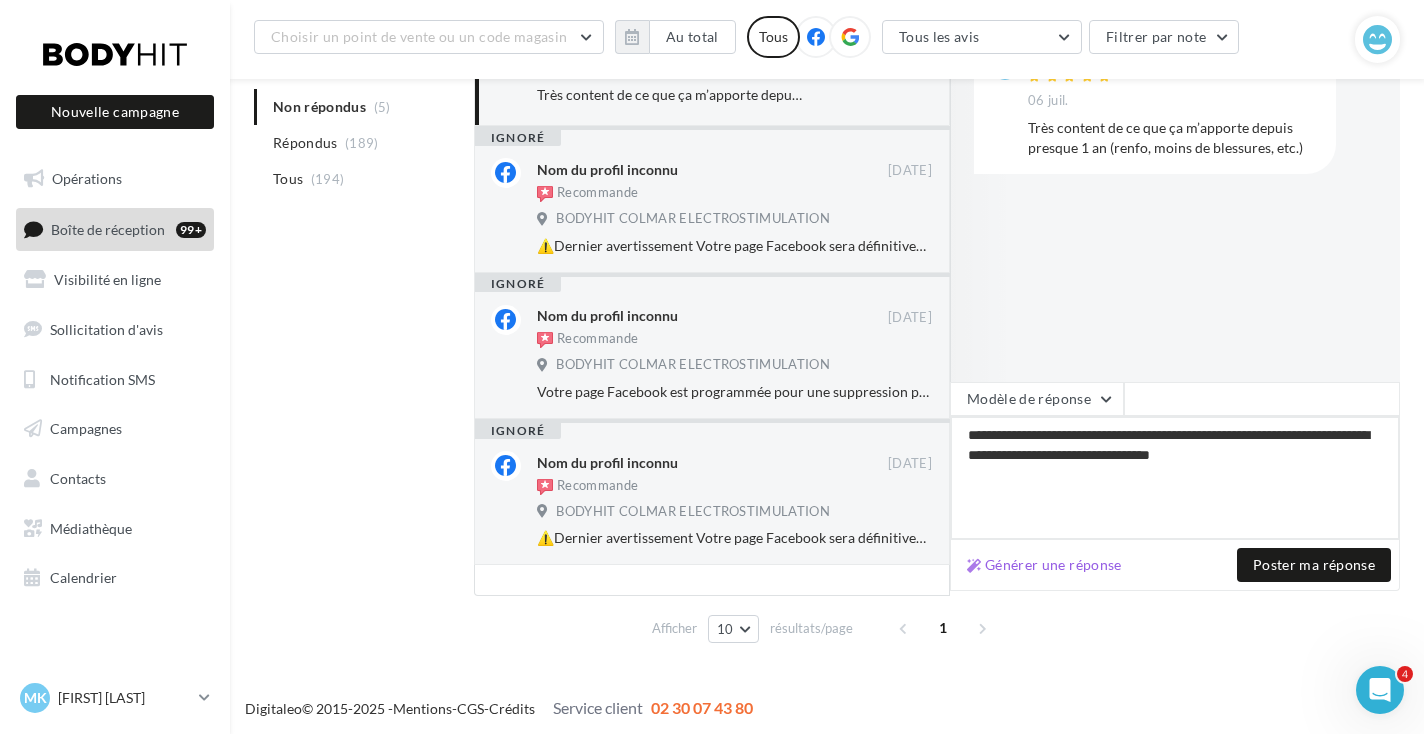 click on "**********" at bounding box center (1175, 478) 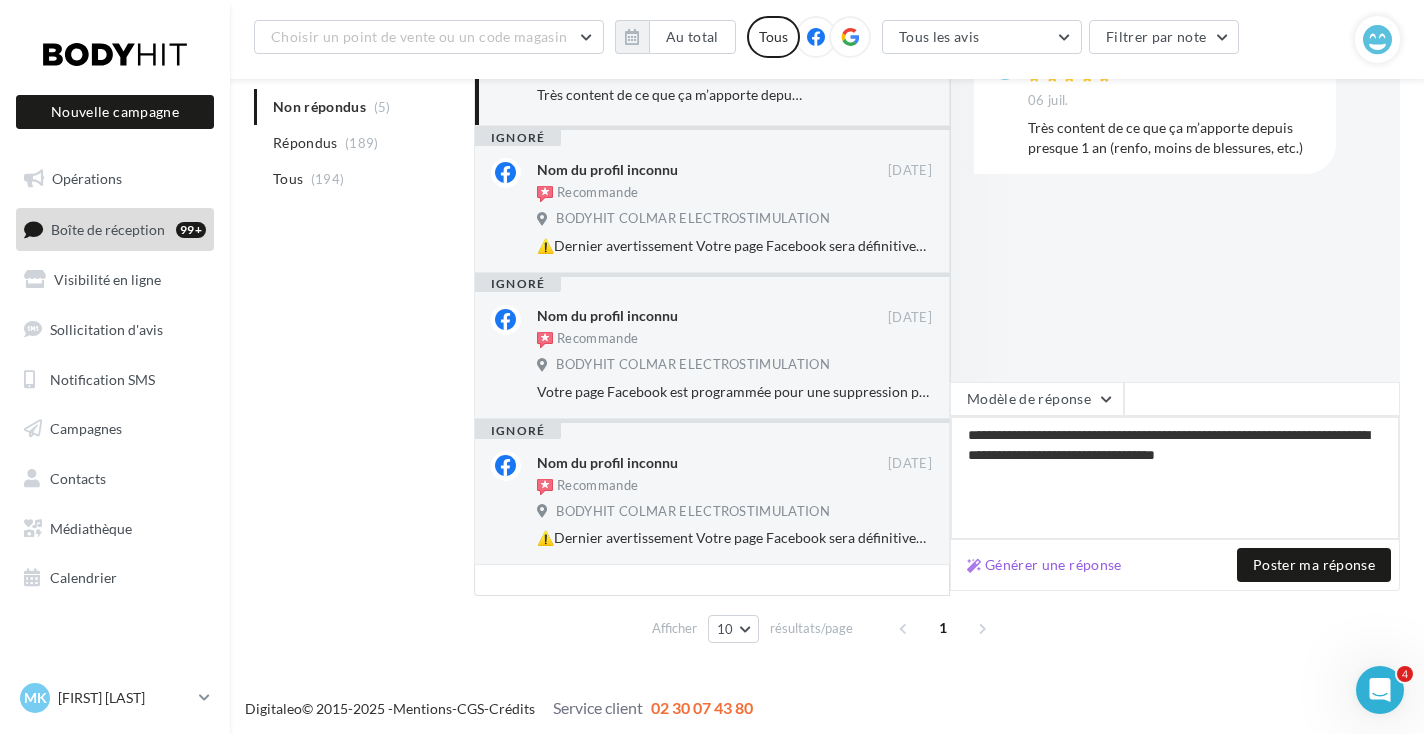 type on "**********" 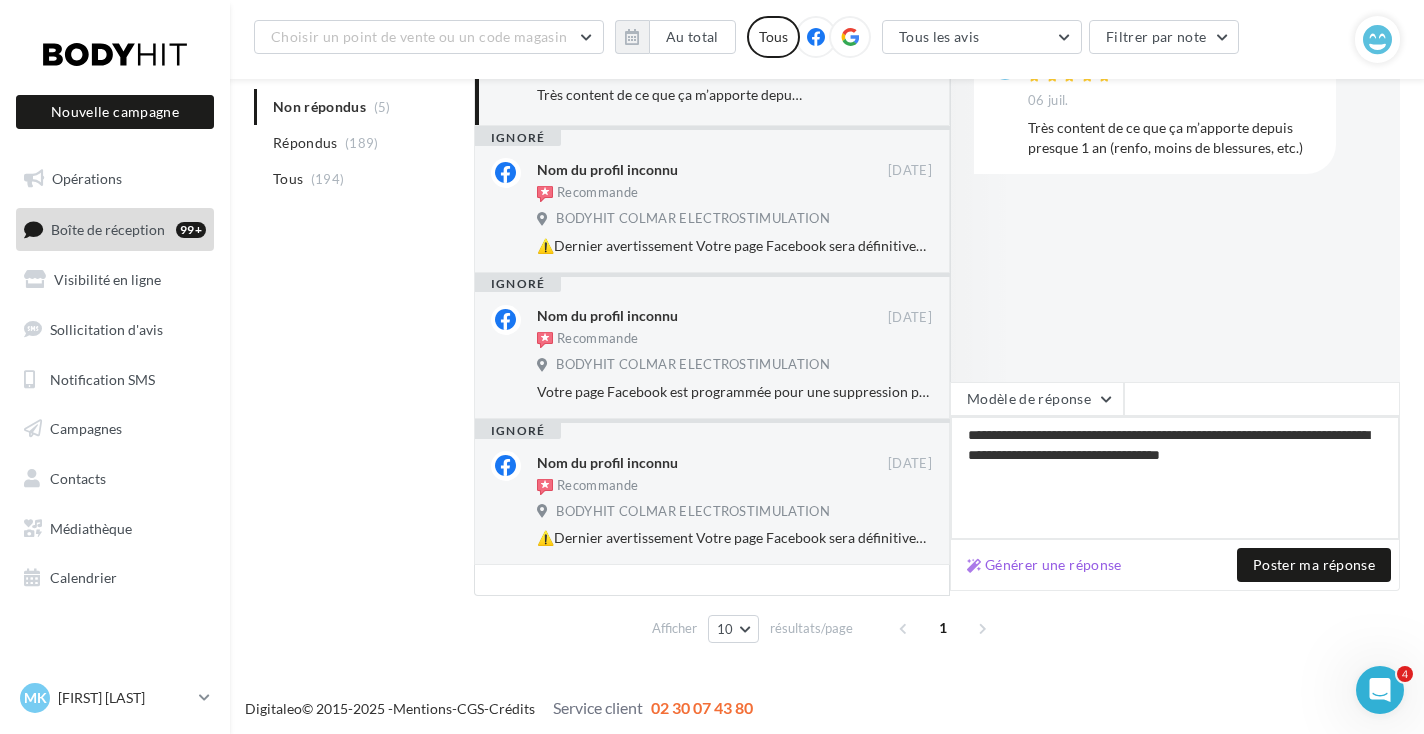 type on "**********" 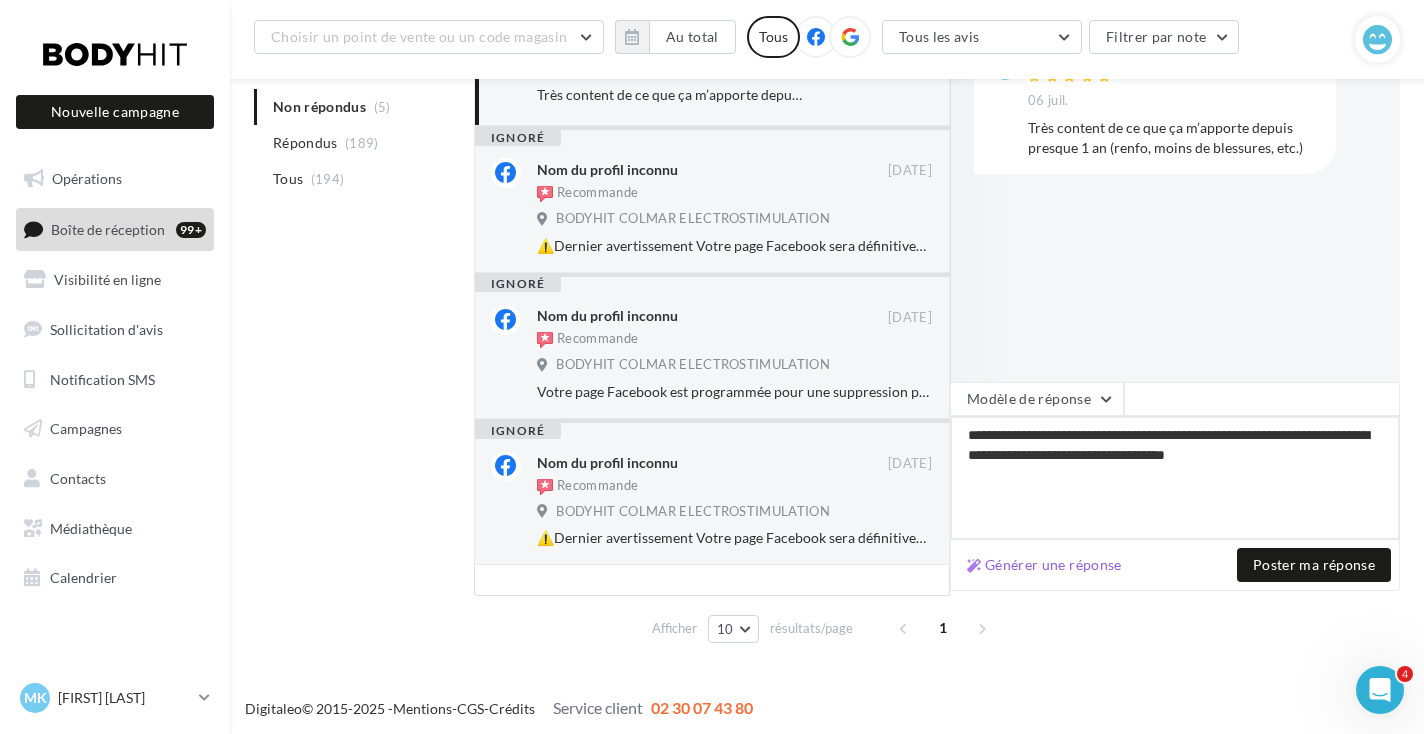 type on "**********" 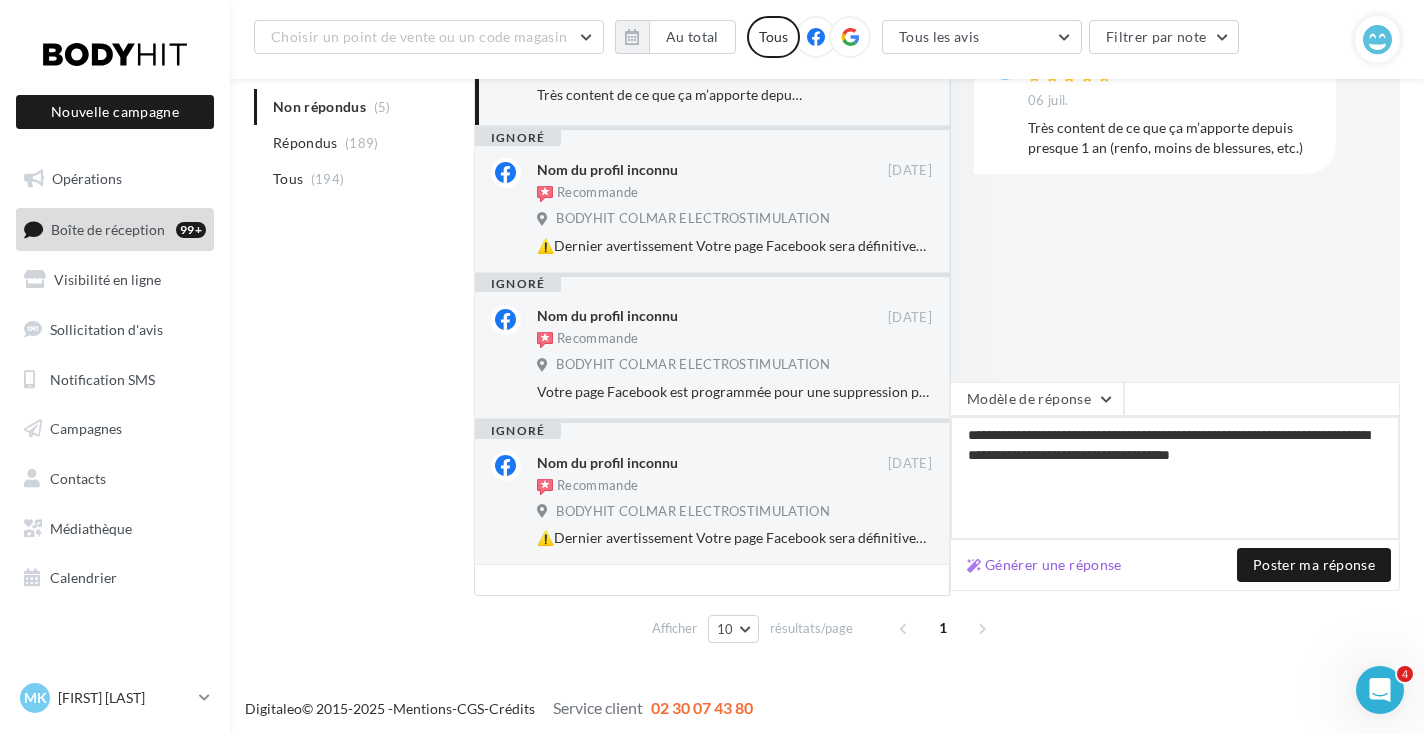 type on "**********" 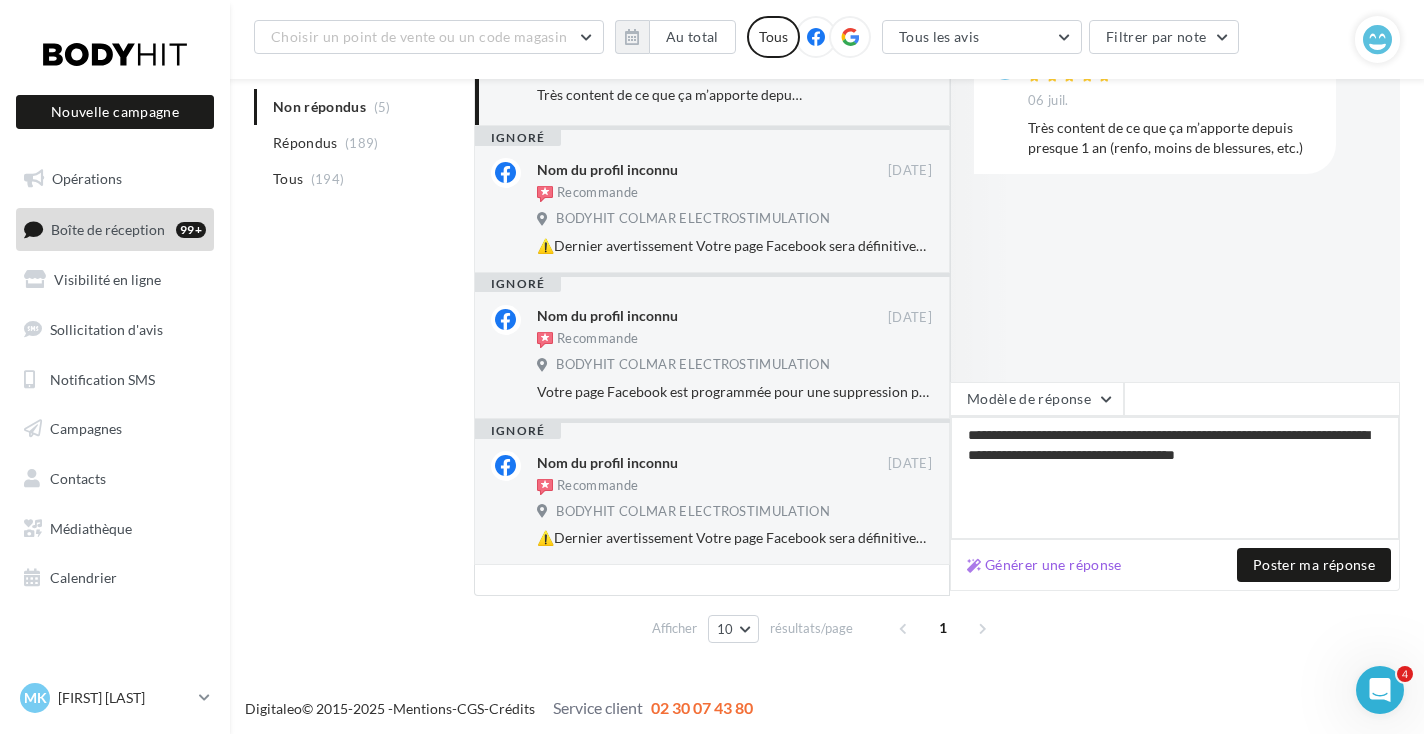 type on "**********" 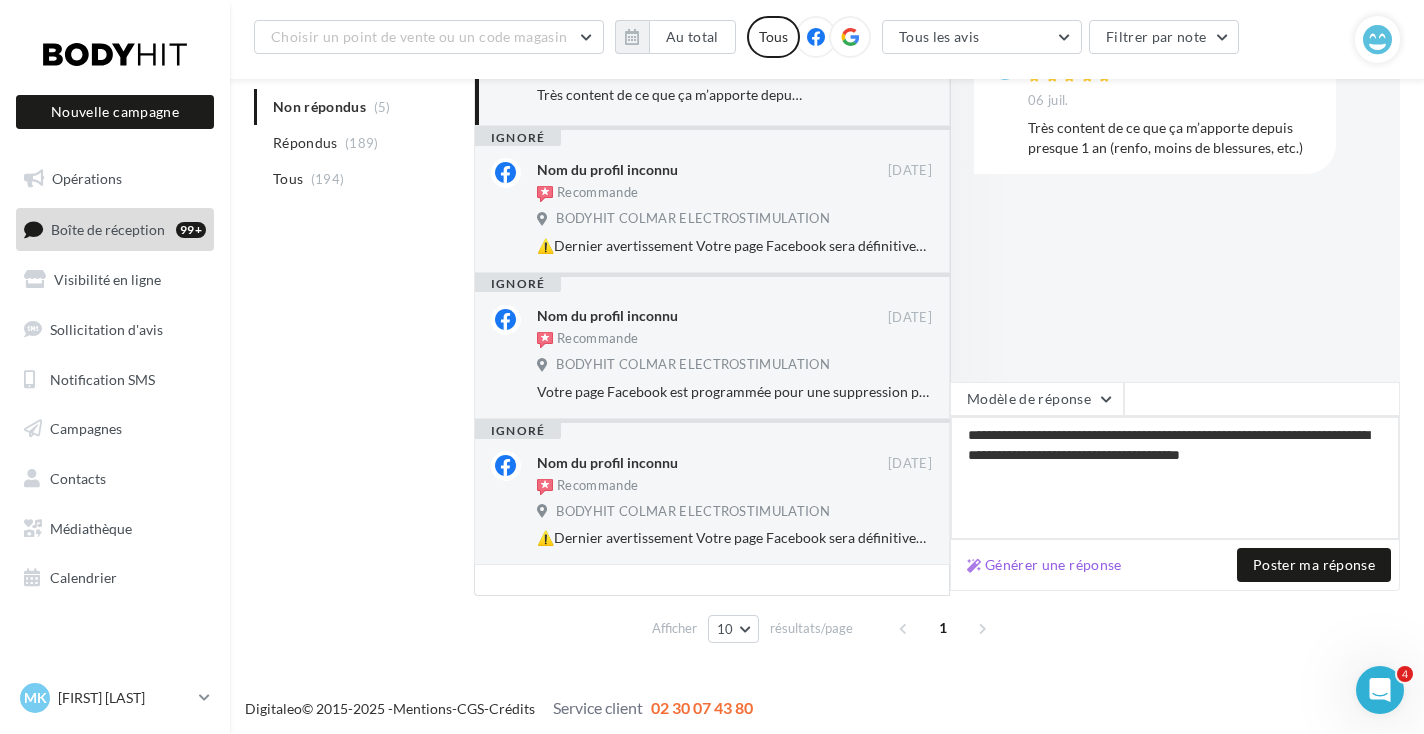 type on "**********" 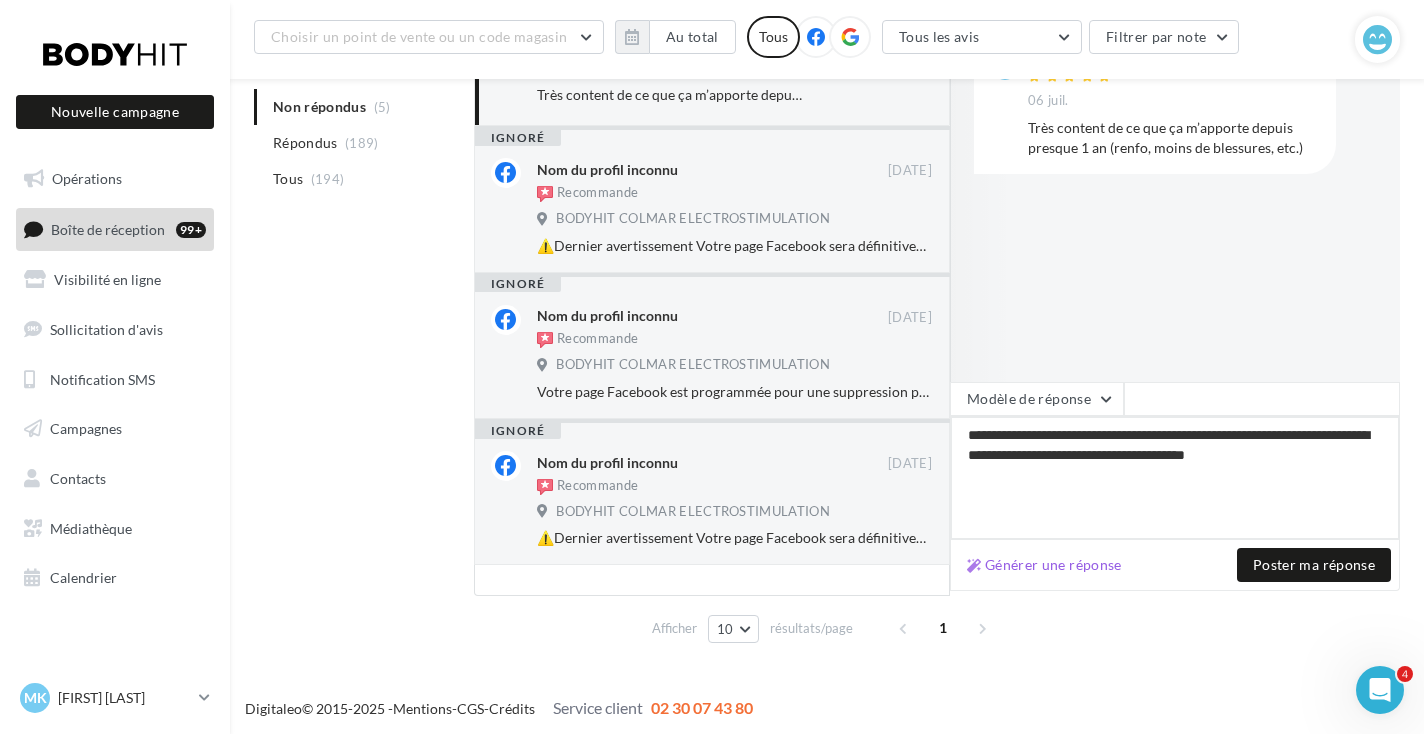 type on "**********" 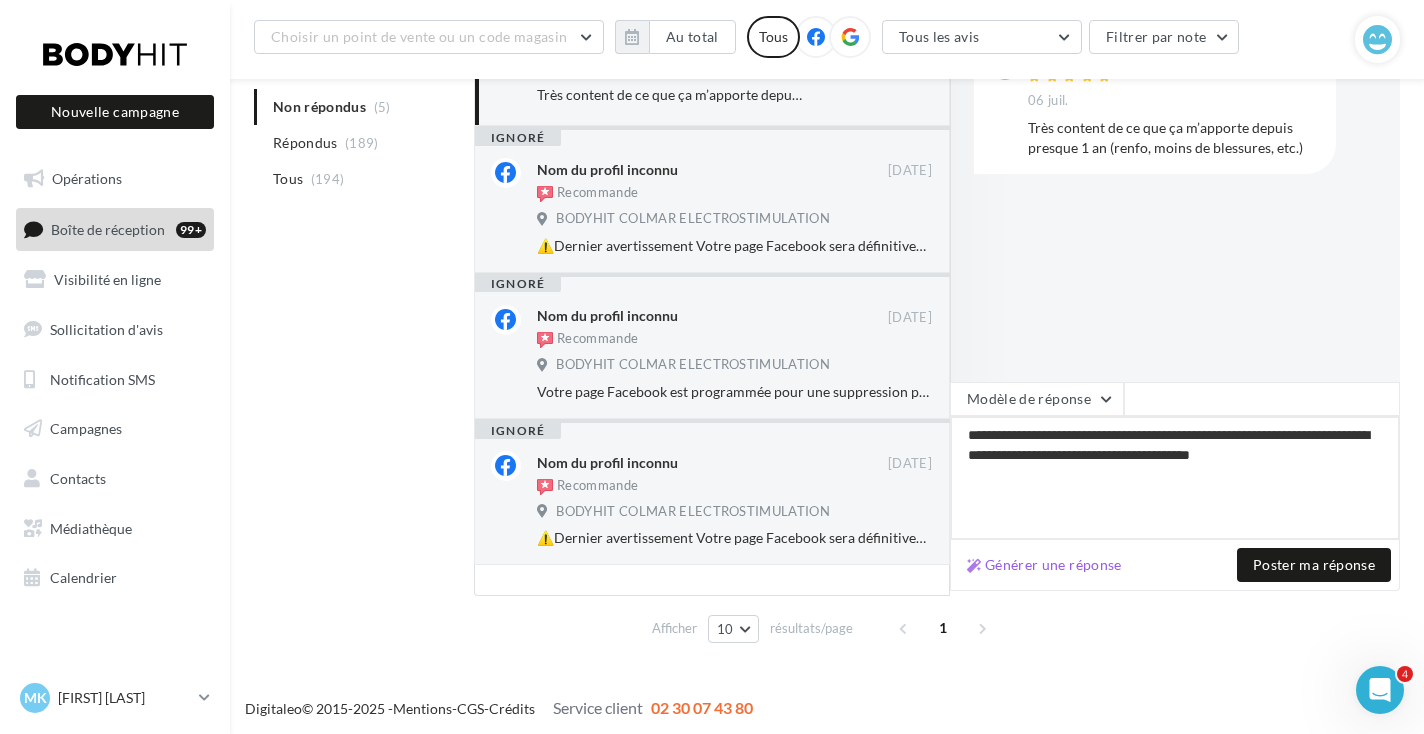 type on "**********" 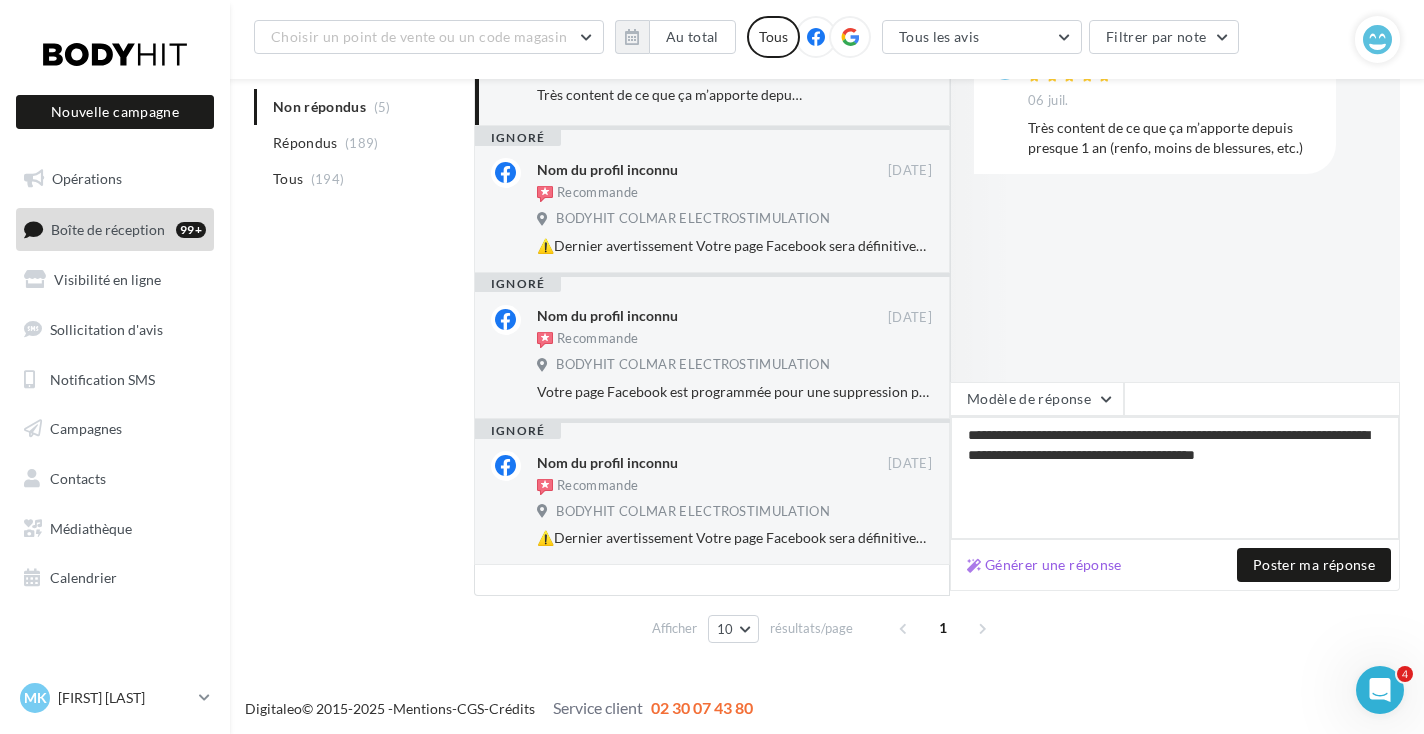 type on "**********" 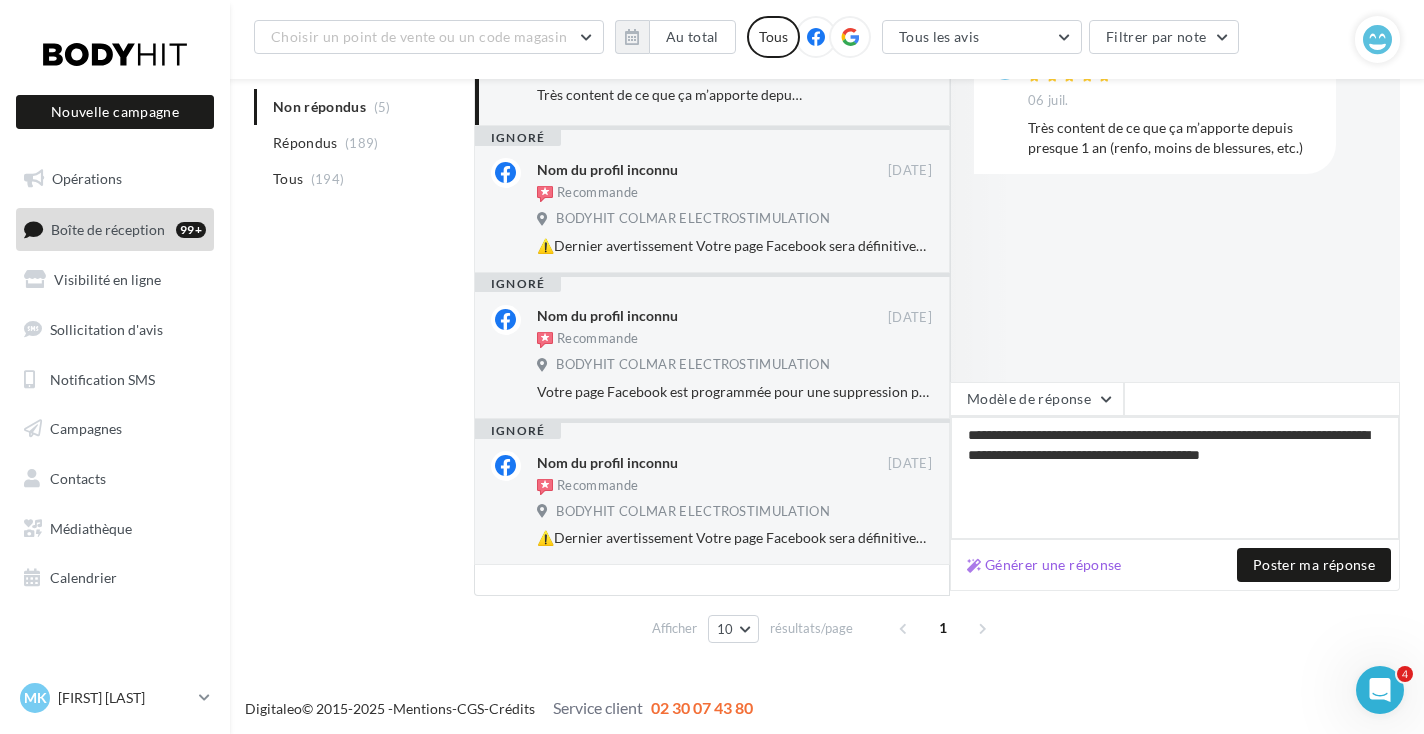 type on "**********" 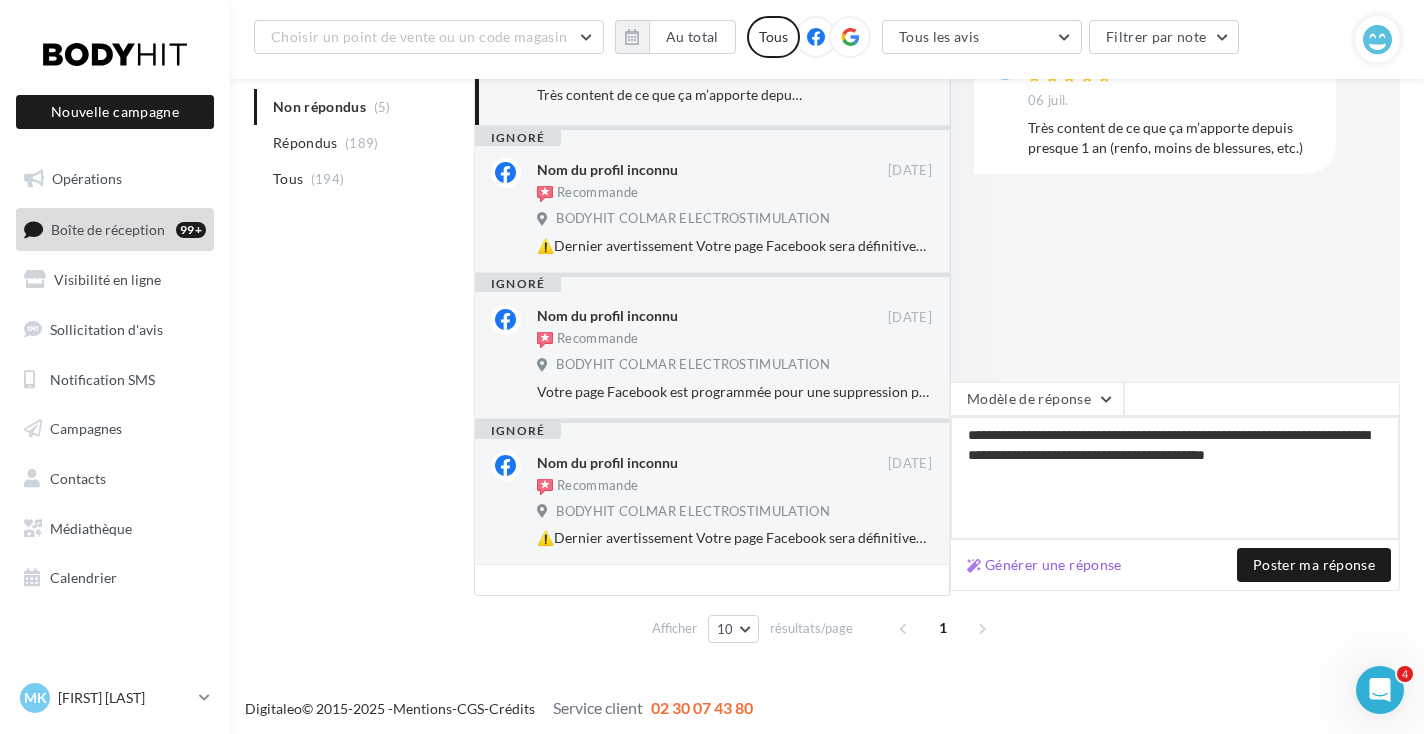 type on "**********" 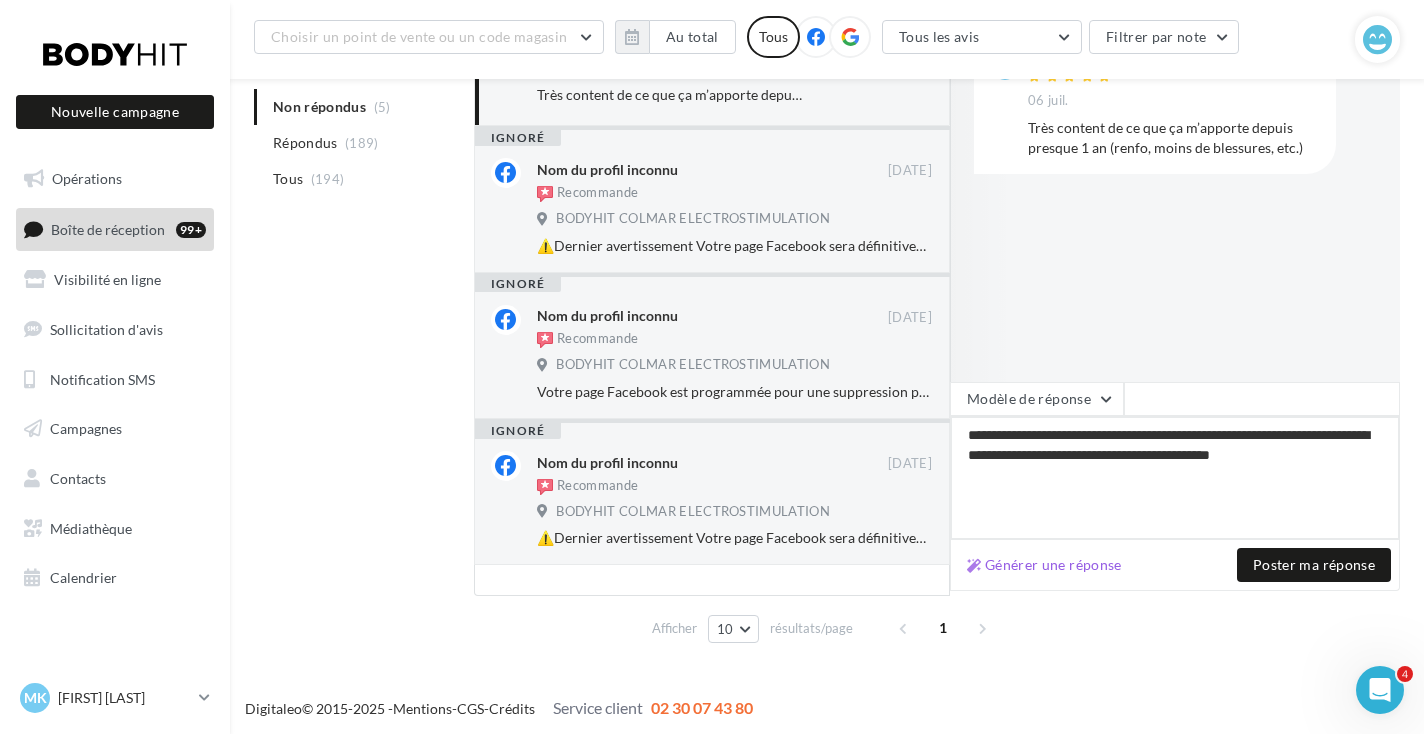 type on "**********" 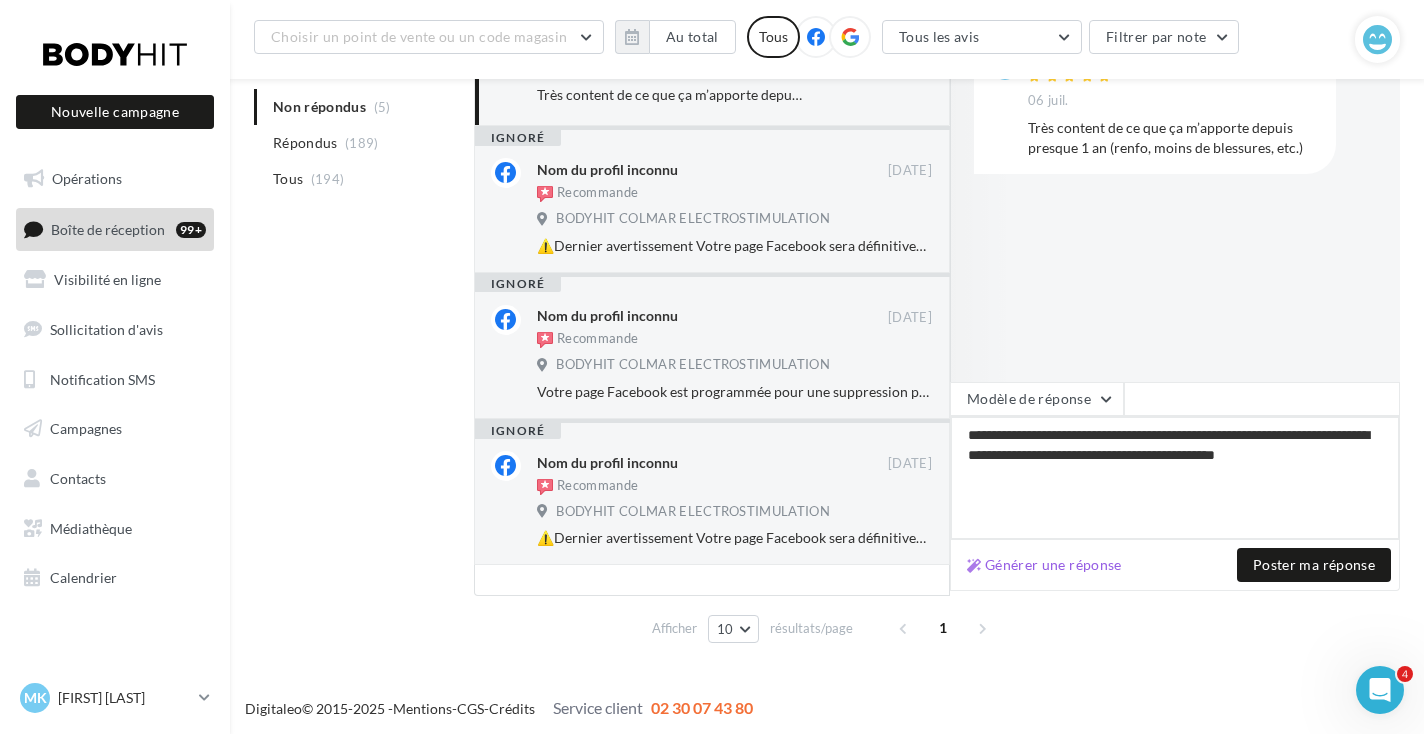 type on "**********" 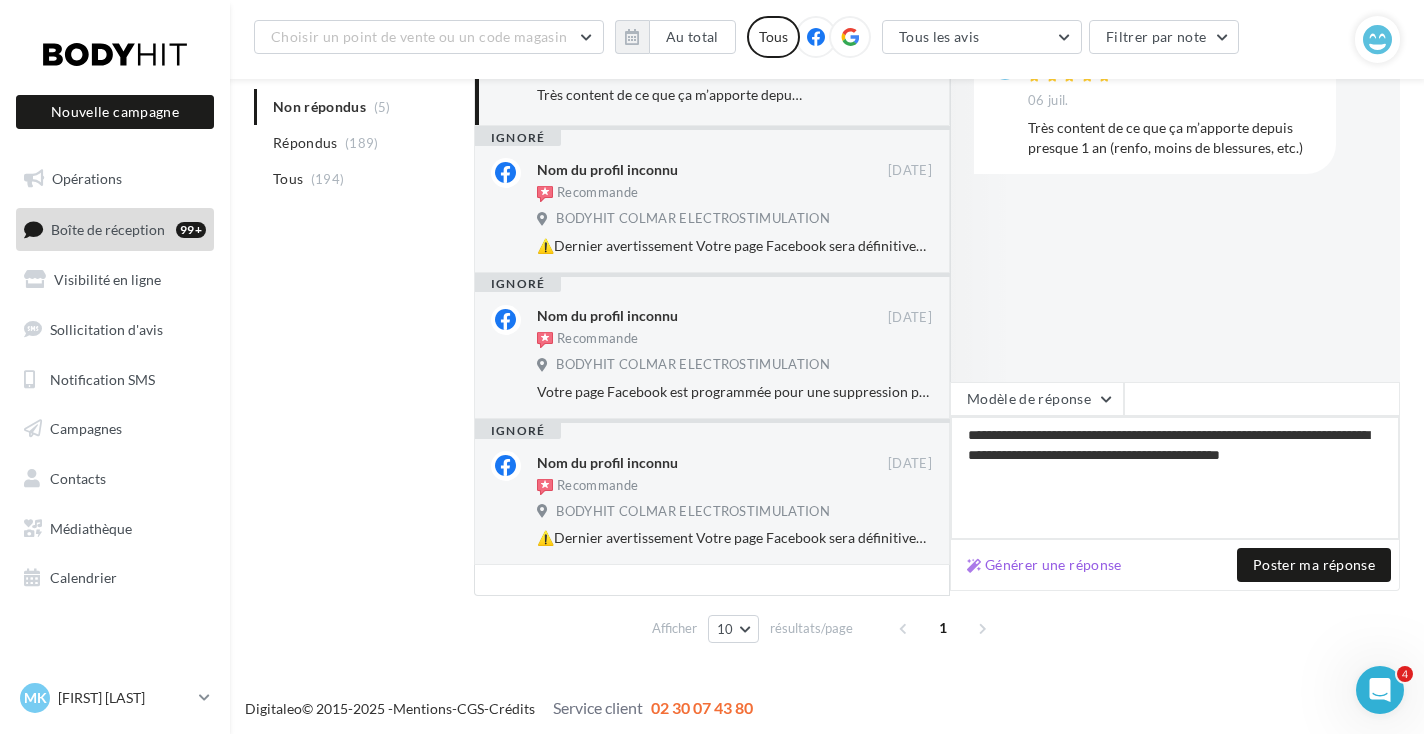 type on "**********" 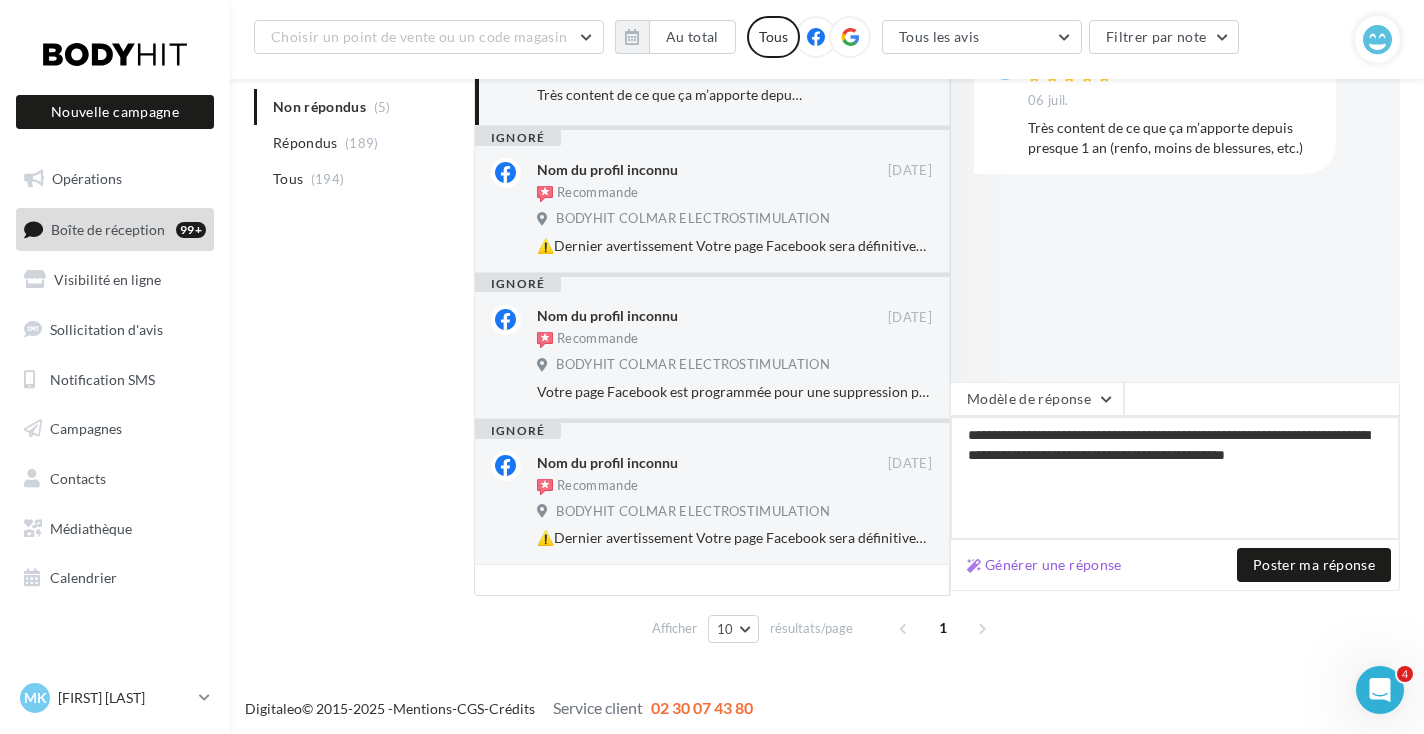 type on "**********" 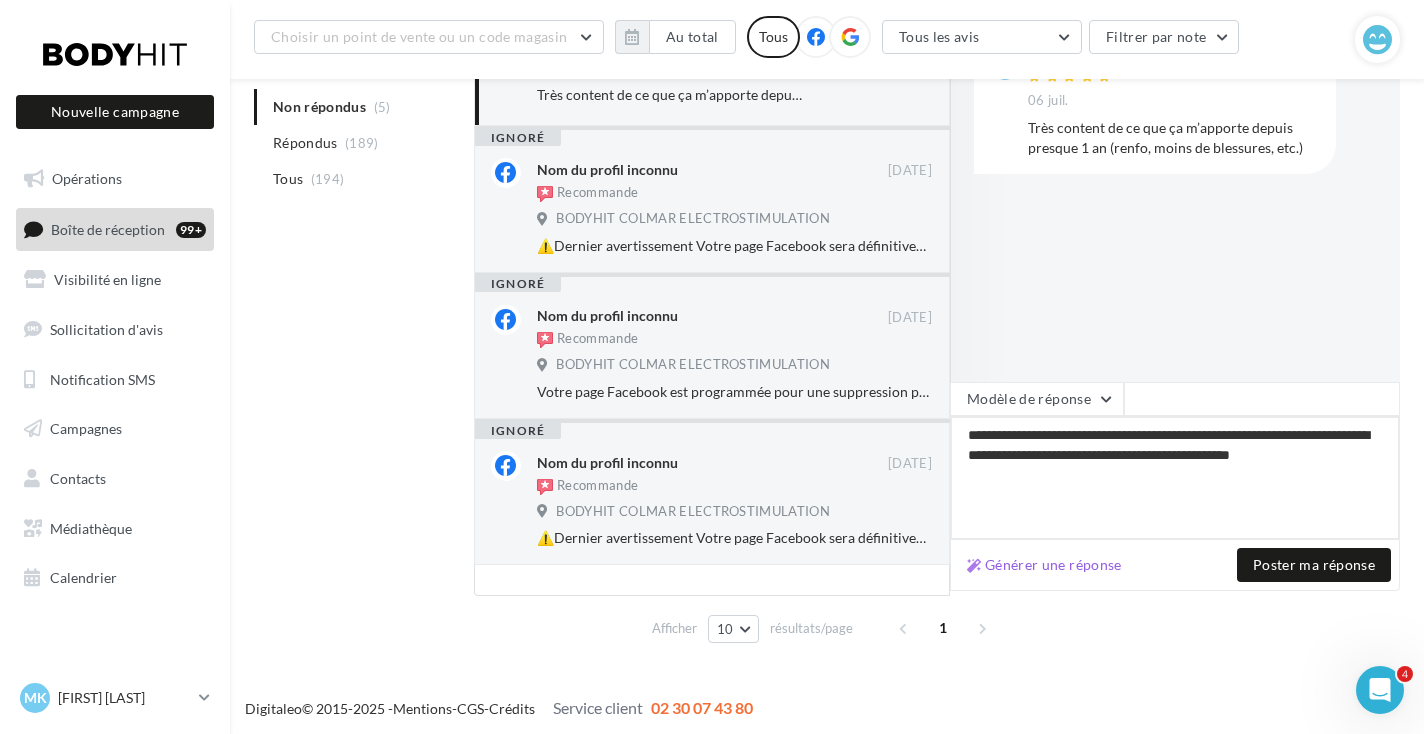 type on "**********" 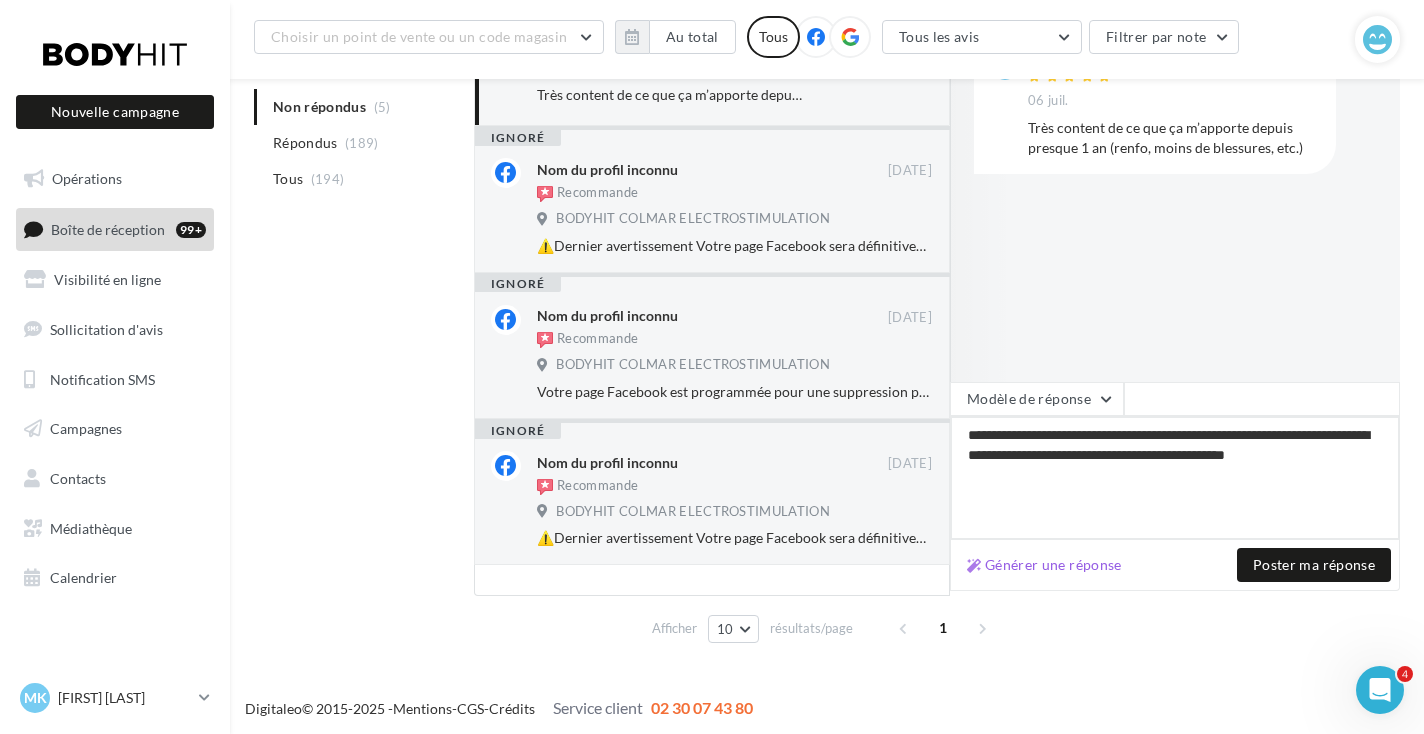 type on "**********" 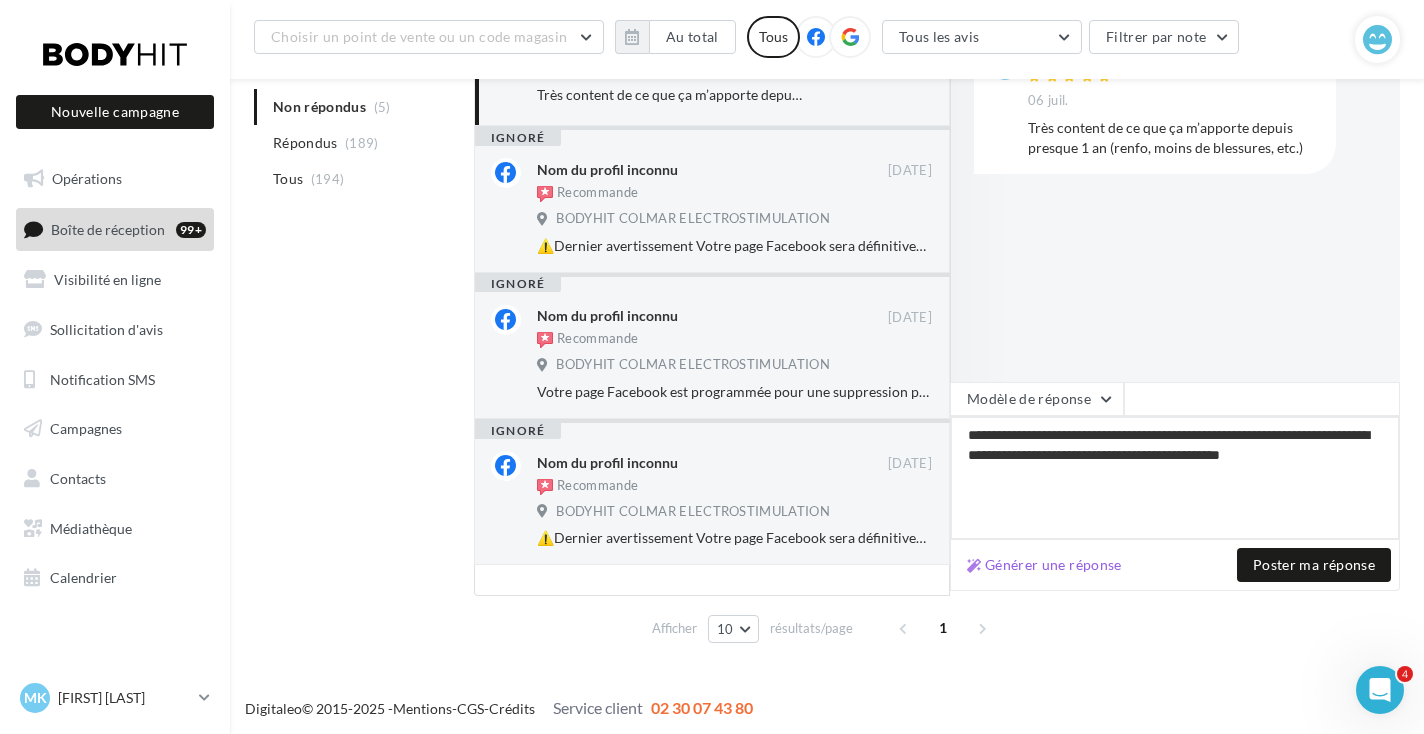 type on "**********" 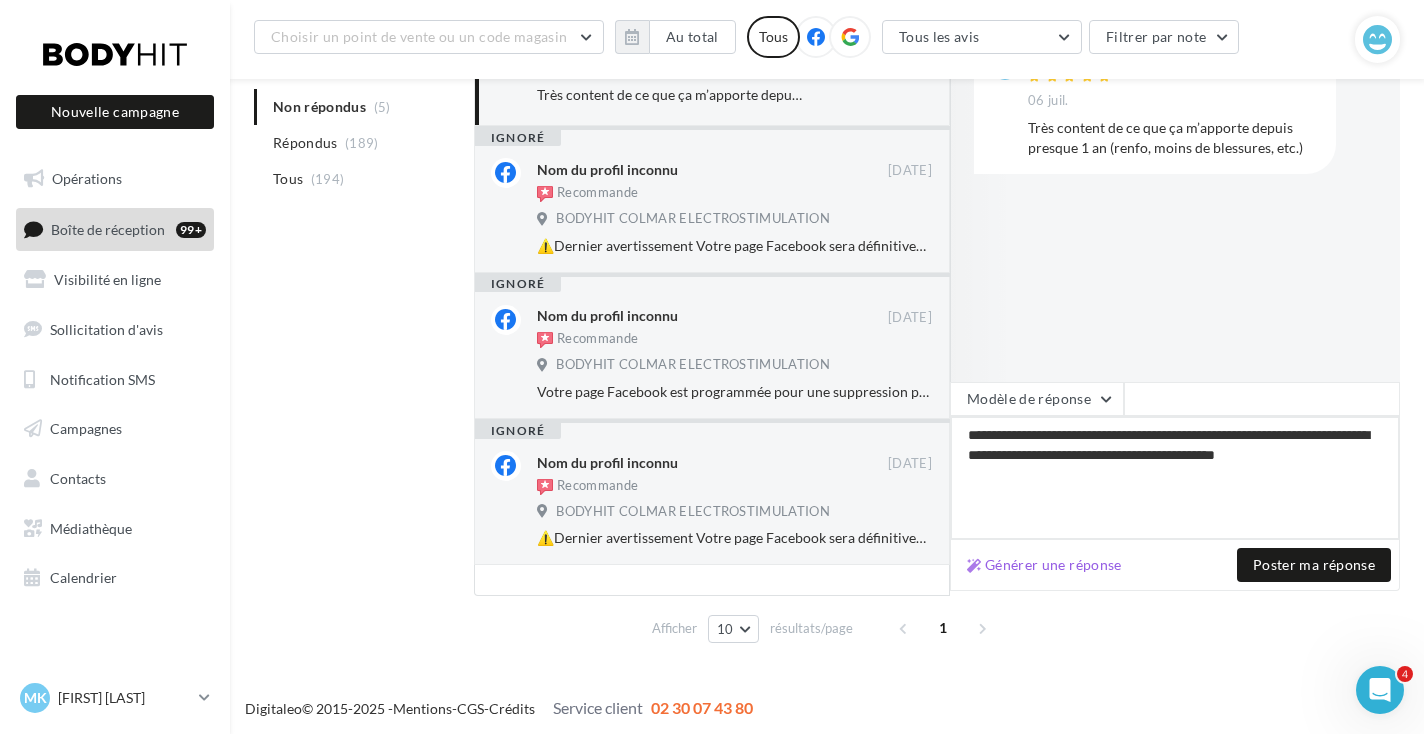type on "**********" 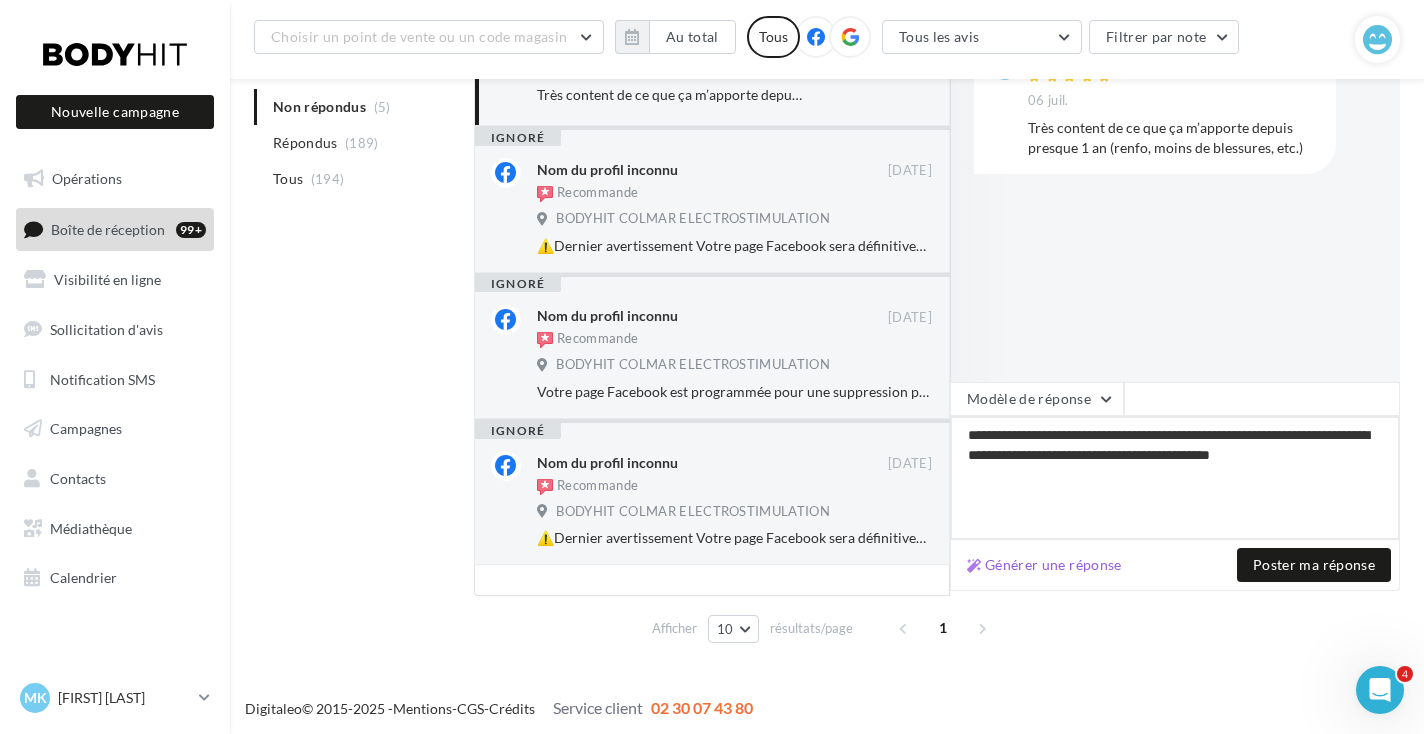 type on "**********" 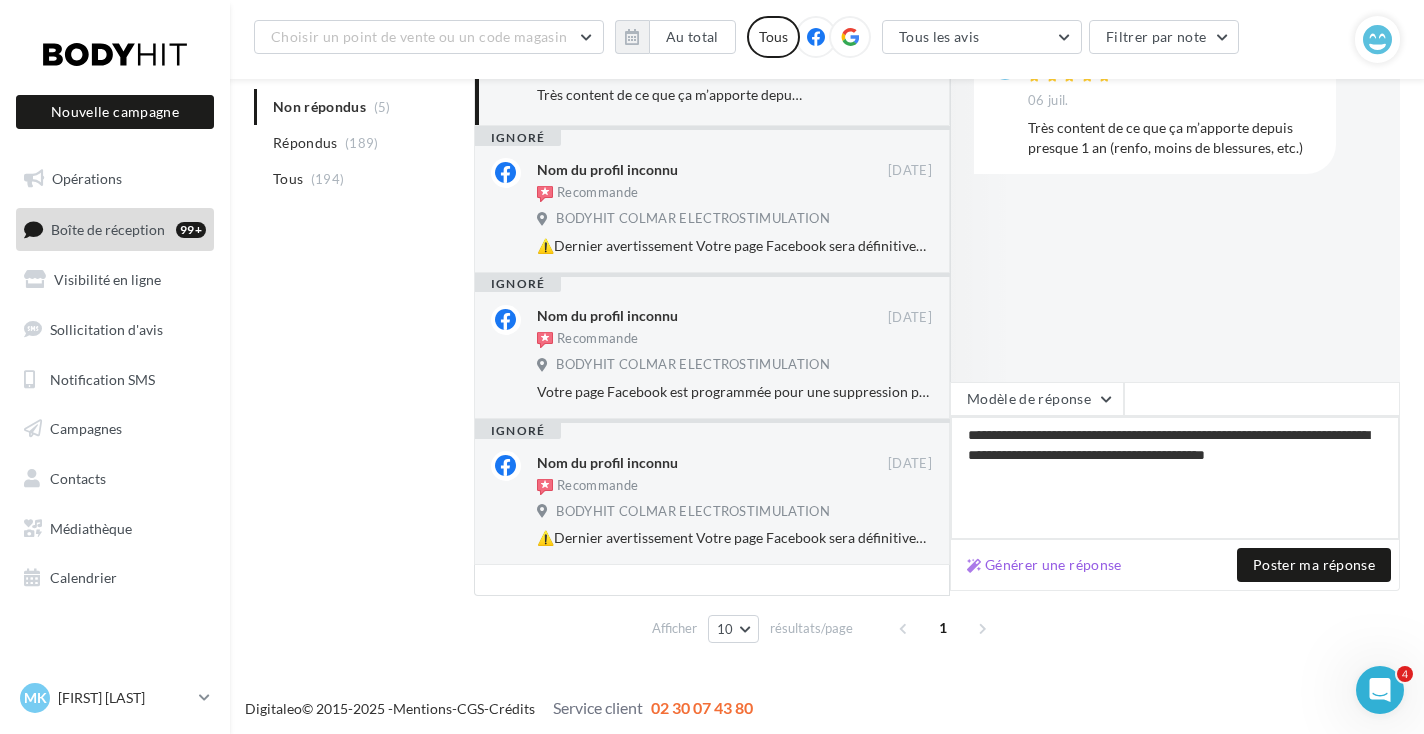 type on "**********" 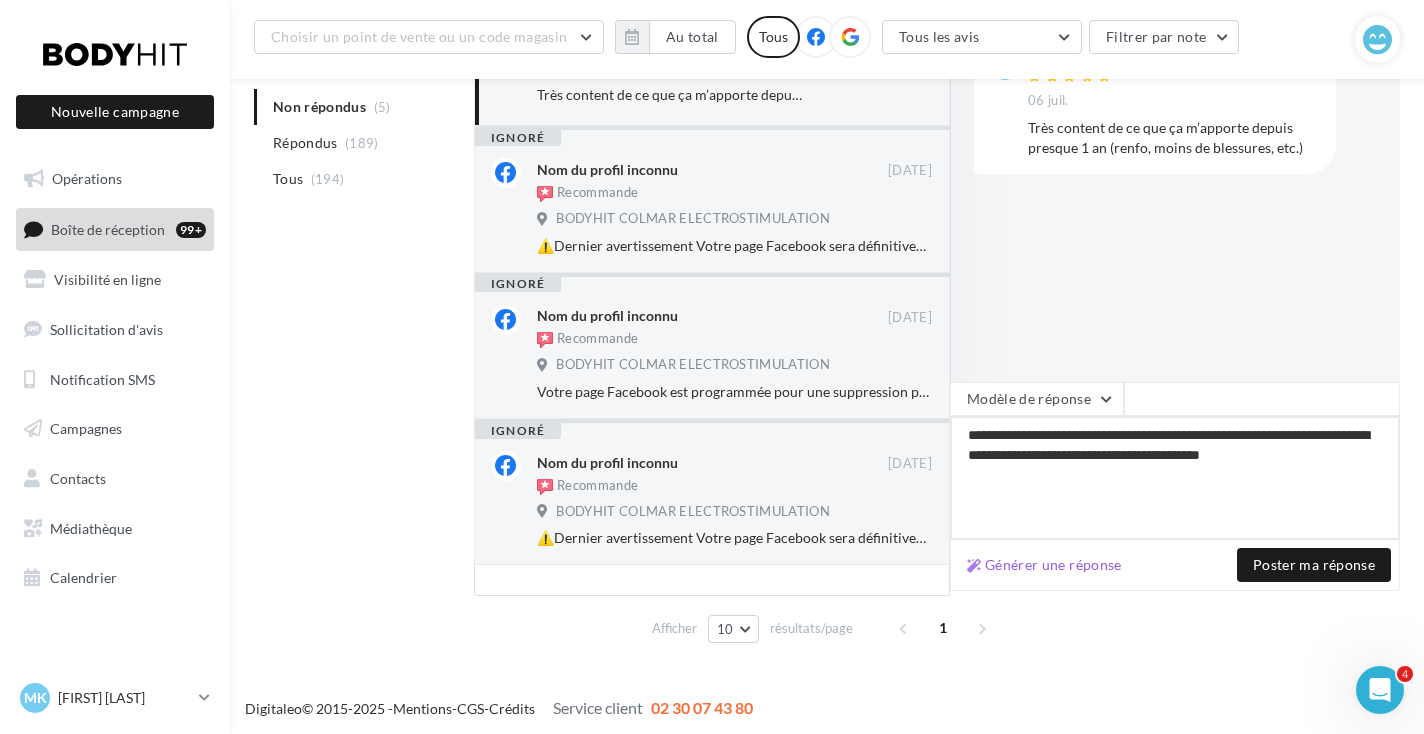 type on "**********" 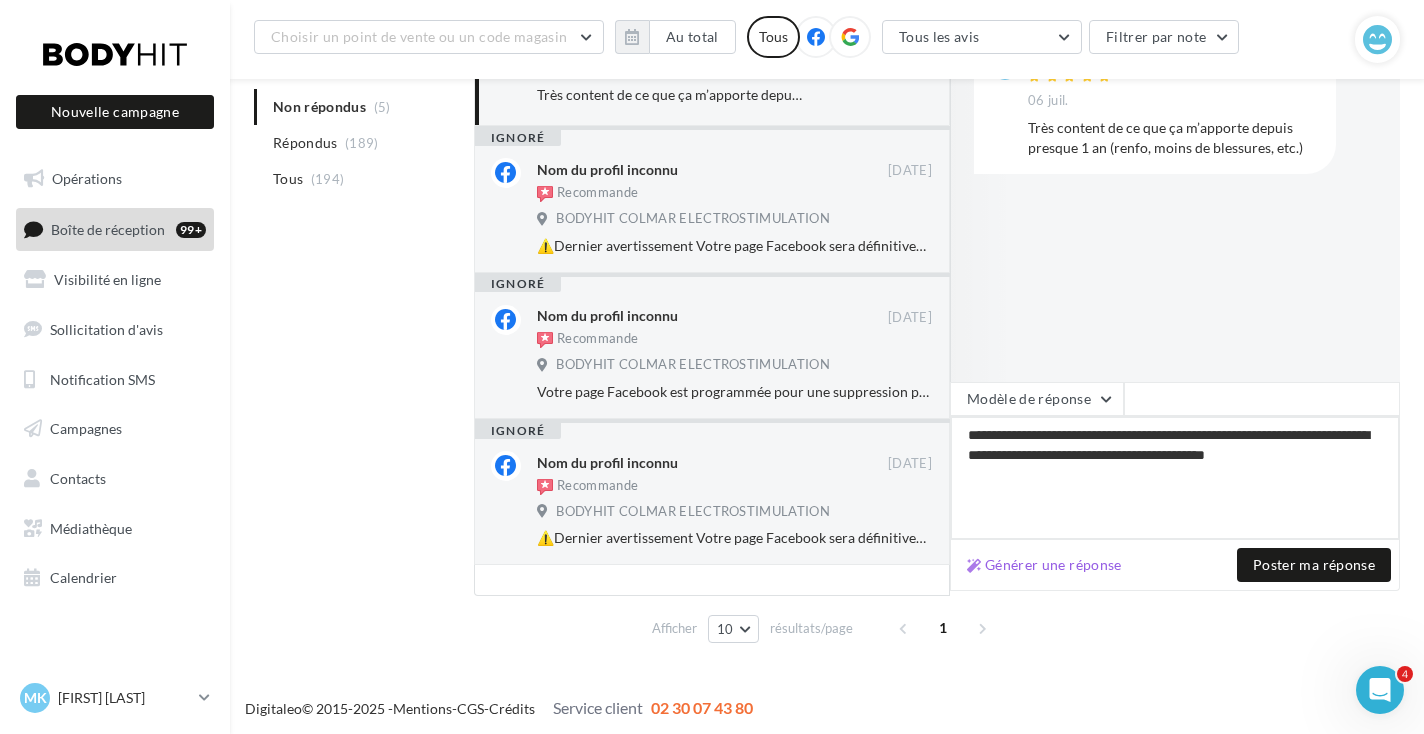type on "**********" 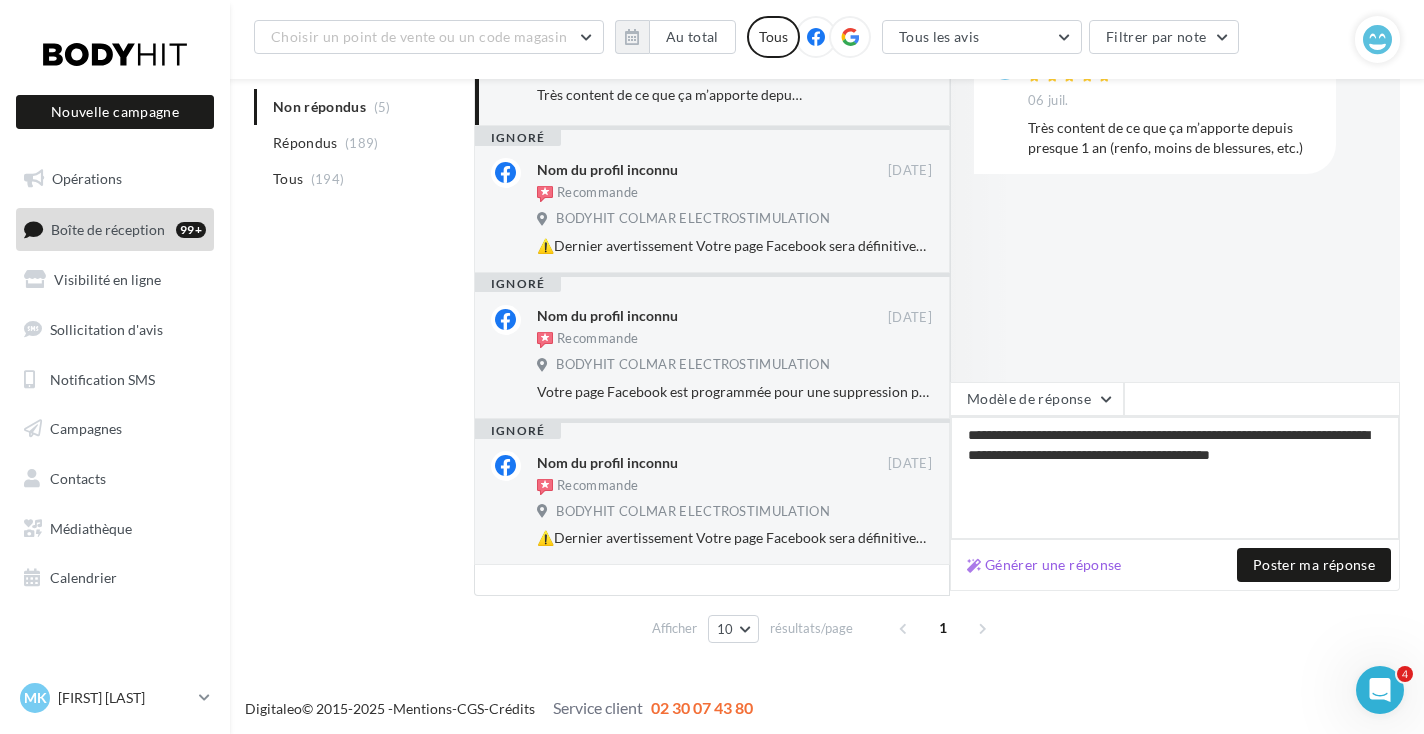 type on "**********" 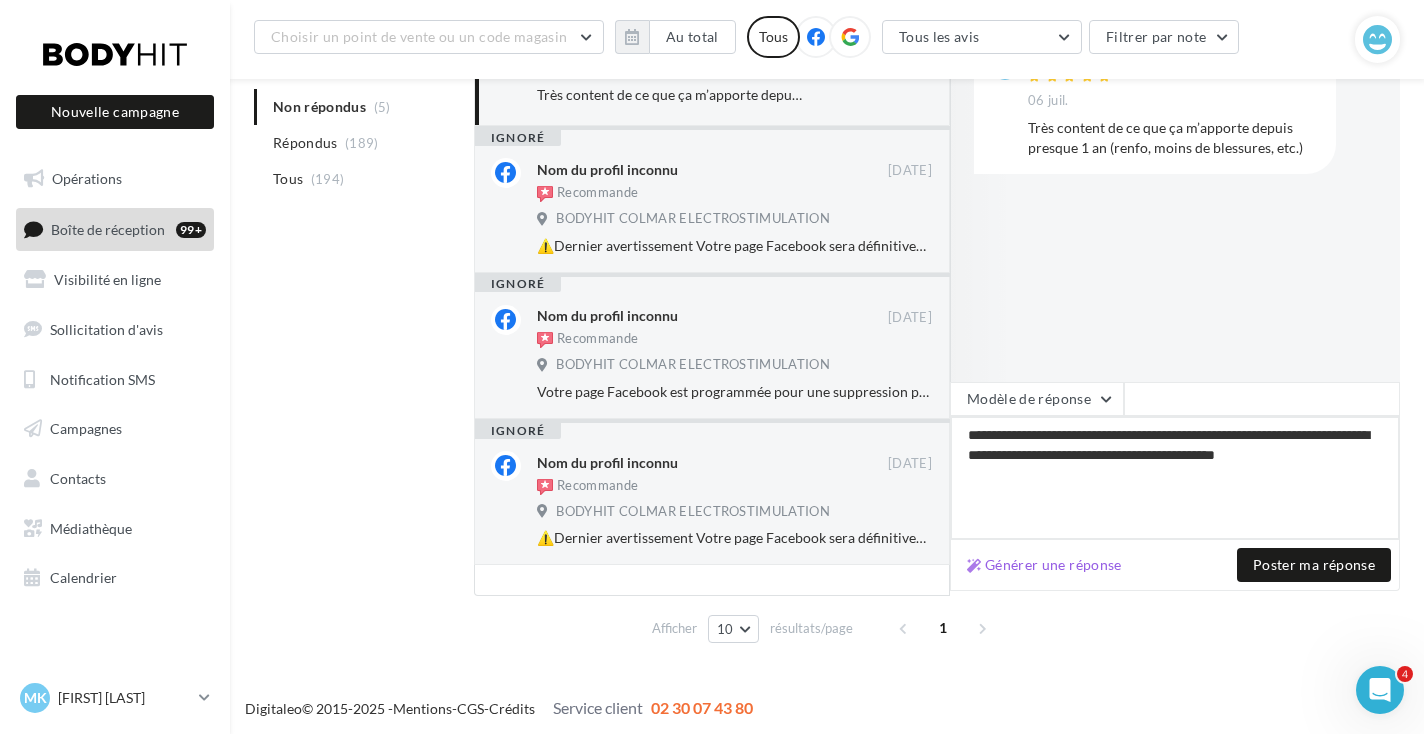 type on "**********" 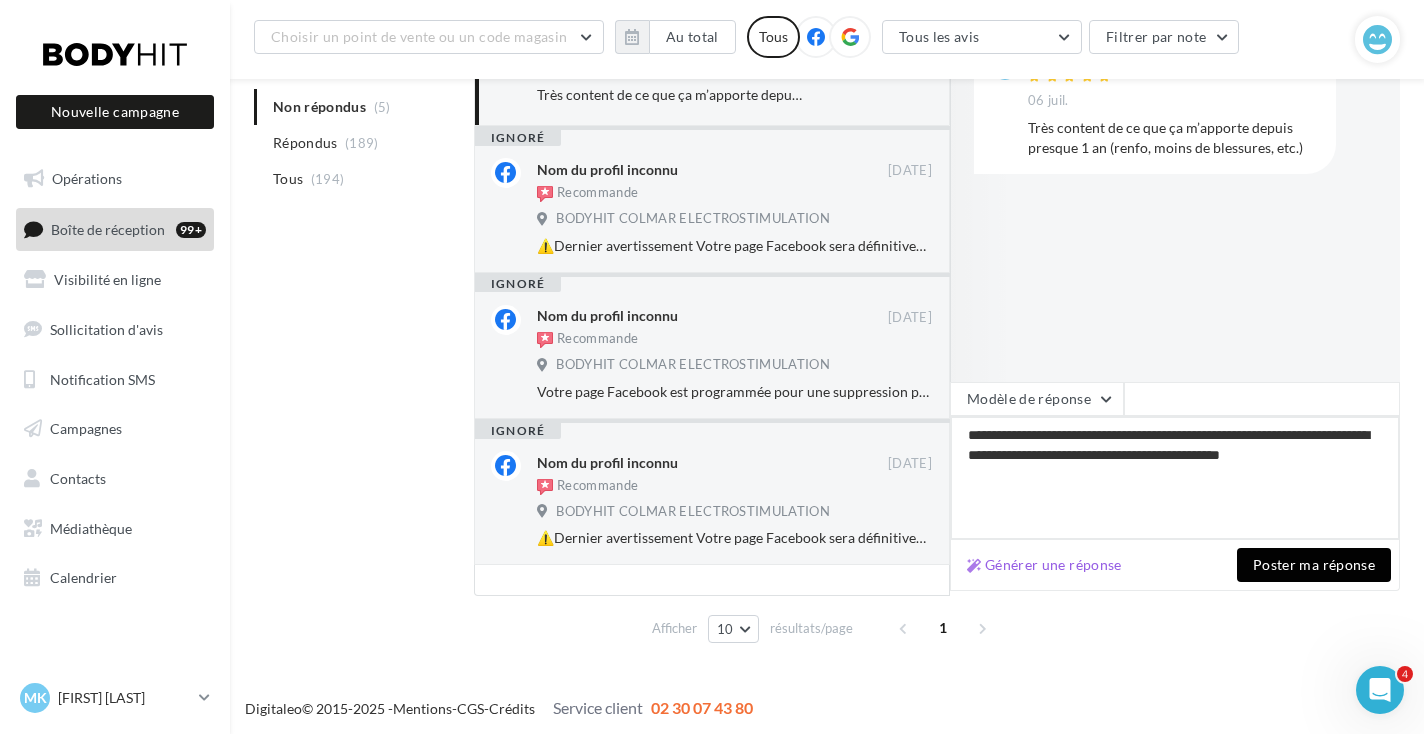 type on "**********" 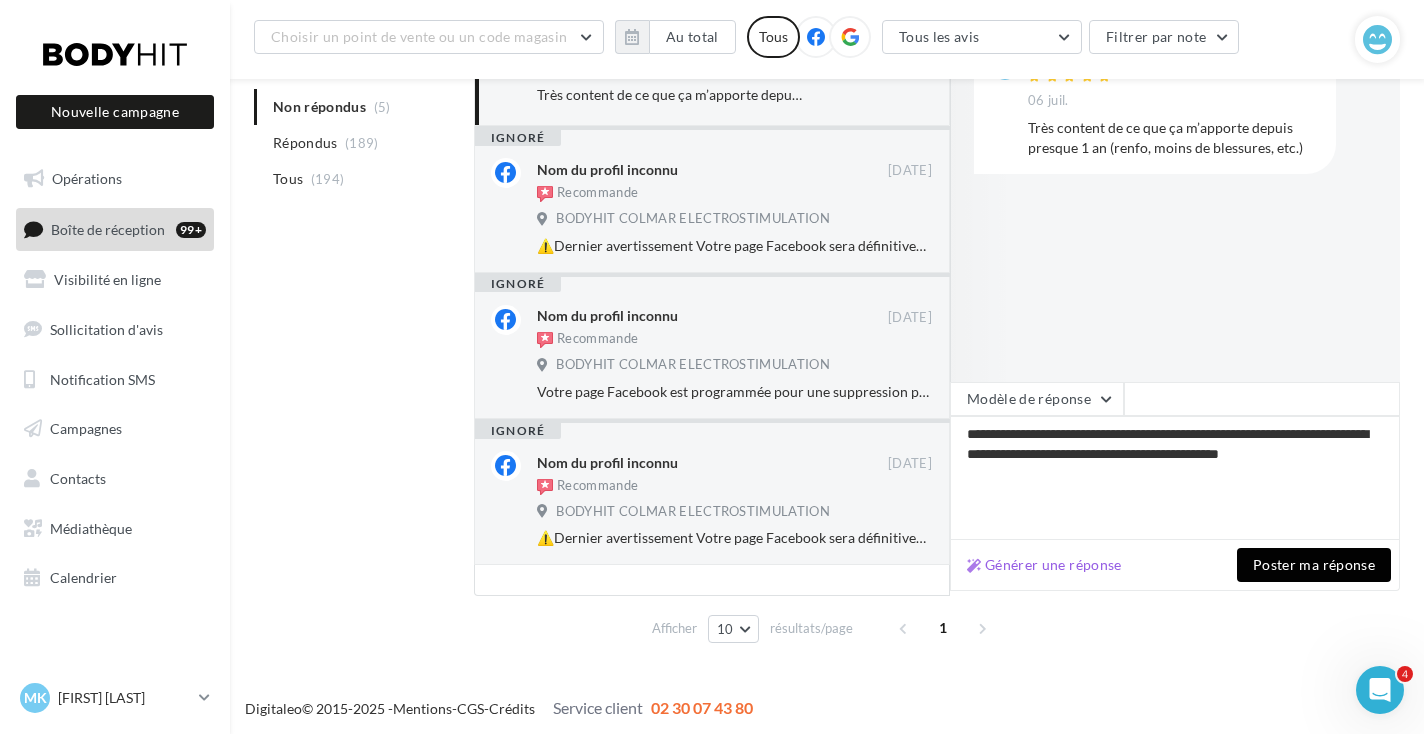 click on "Poster ma réponse" at bounding box center (1314, 565) 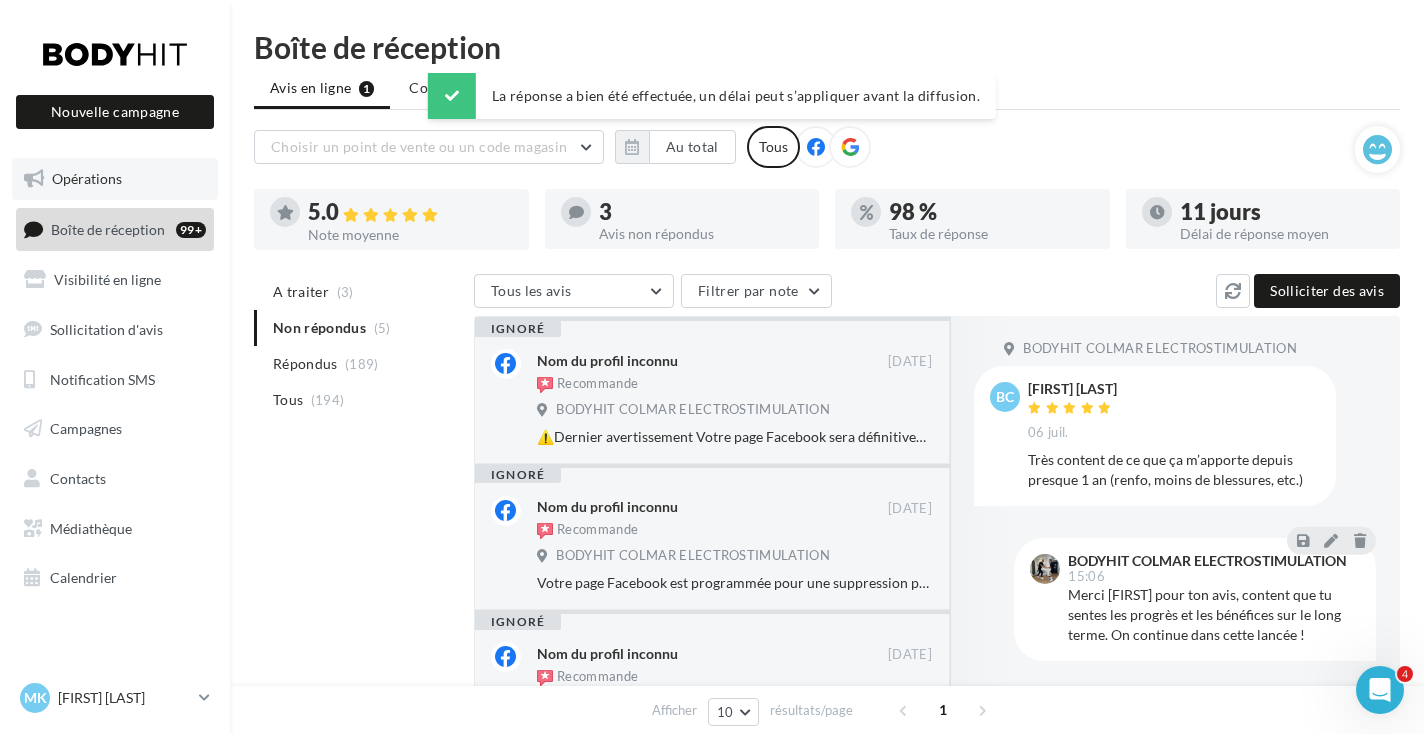 scroll, scrollTop: 0, scrollLeft: 0, axis: both 